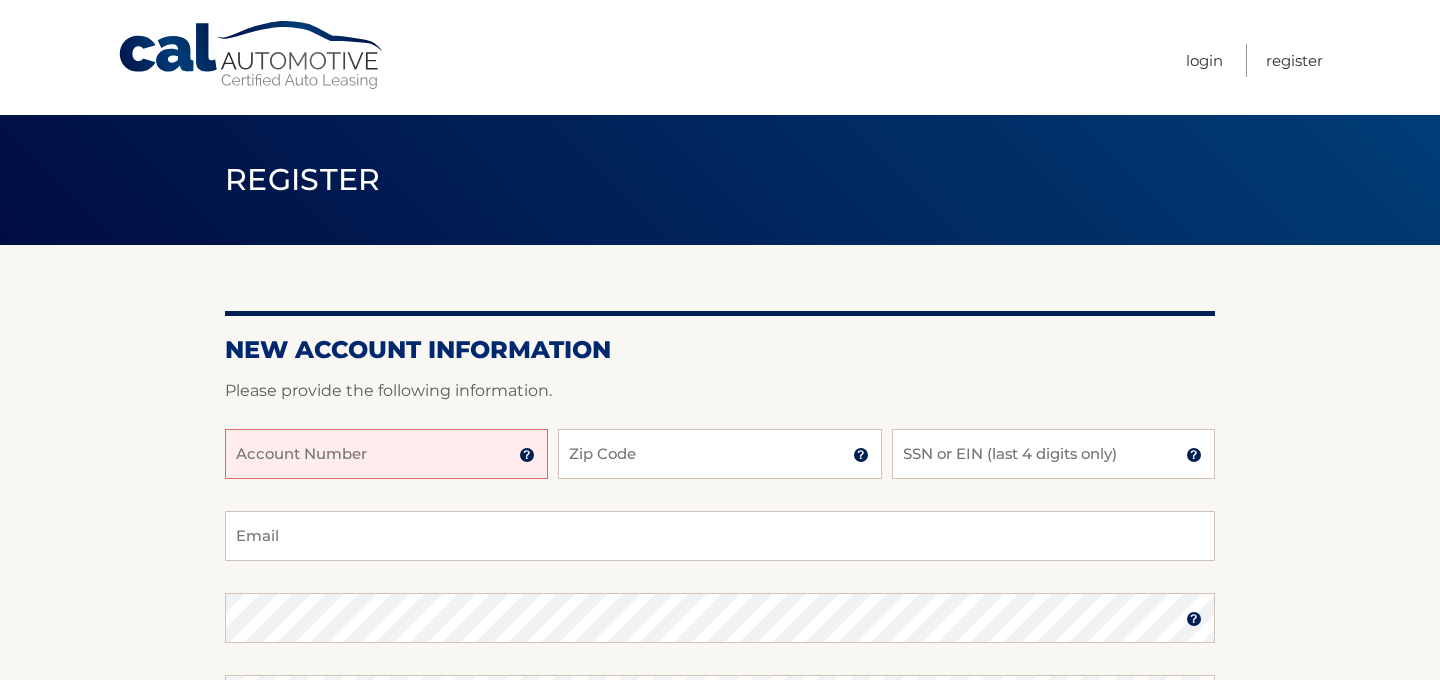 scroll, scrollTop: 0, scrollLeft: 0, axis: both 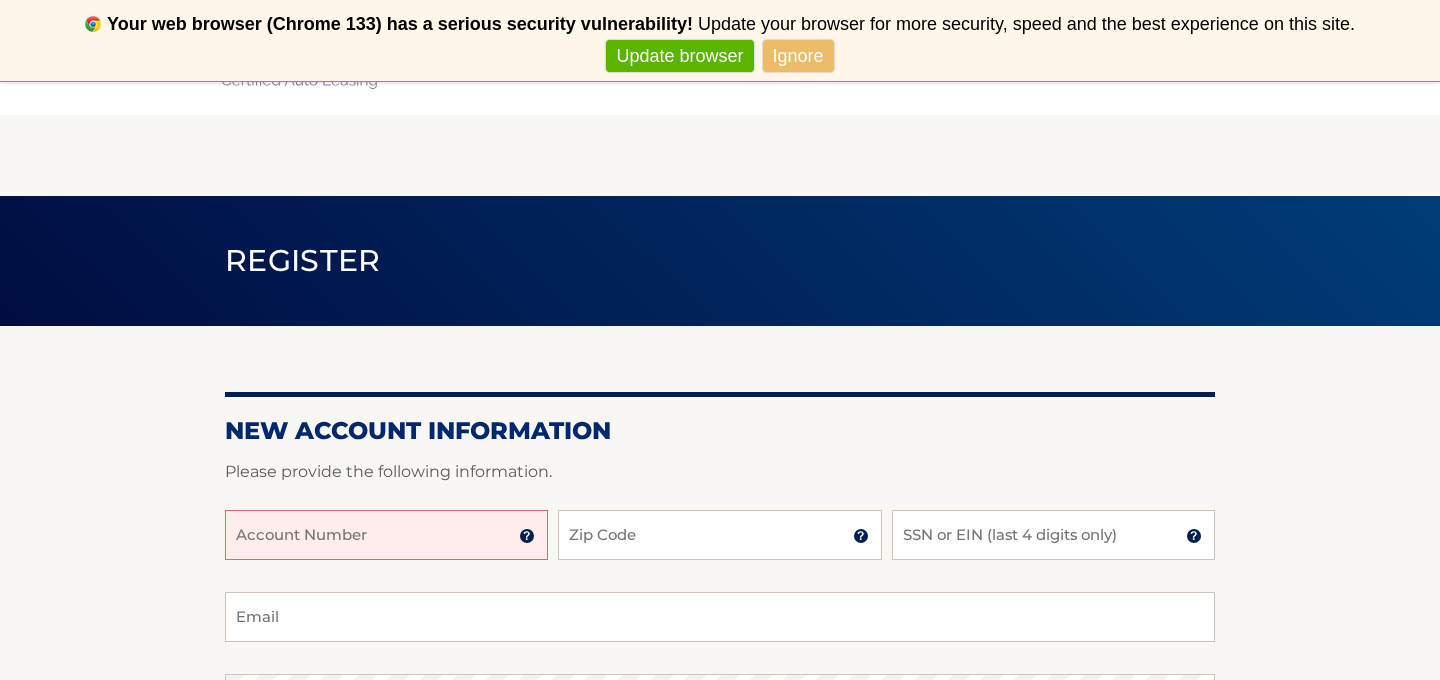 click on "Account Number" at bounding box center (386, 535) 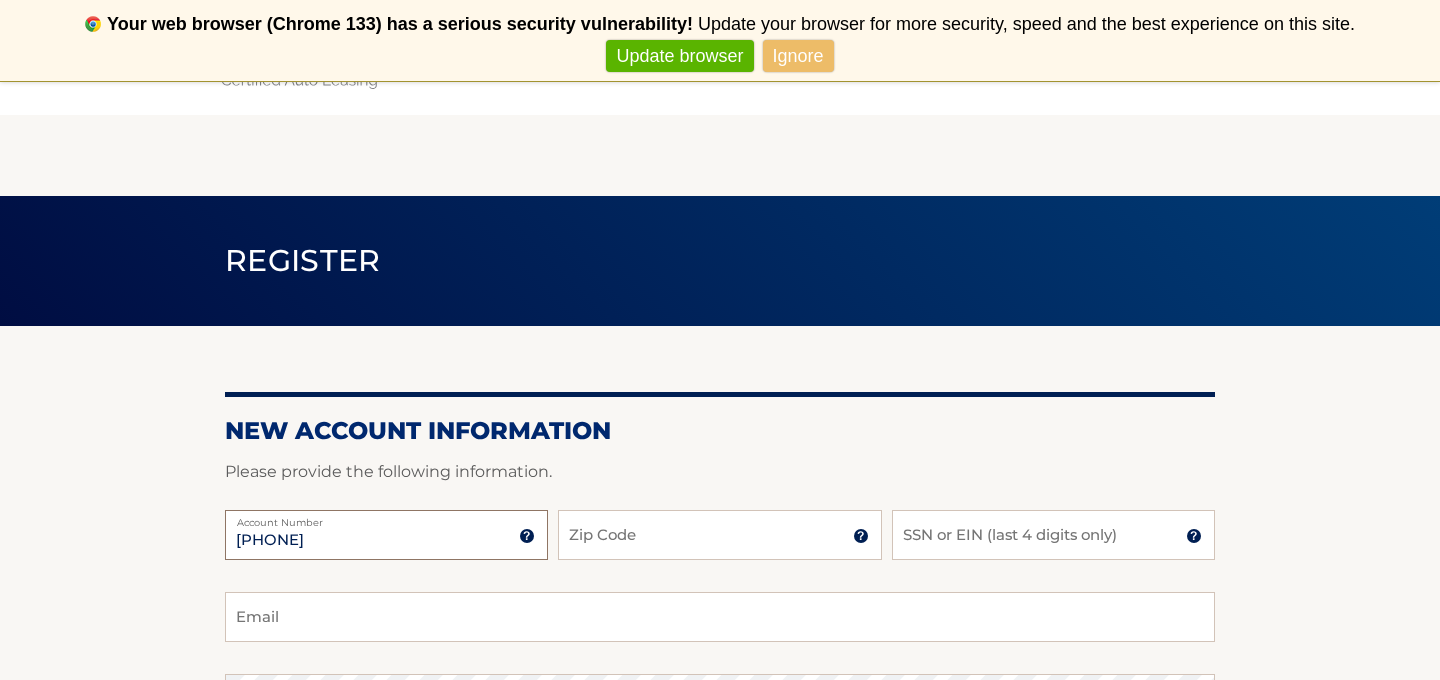 type on "[PHONE]" 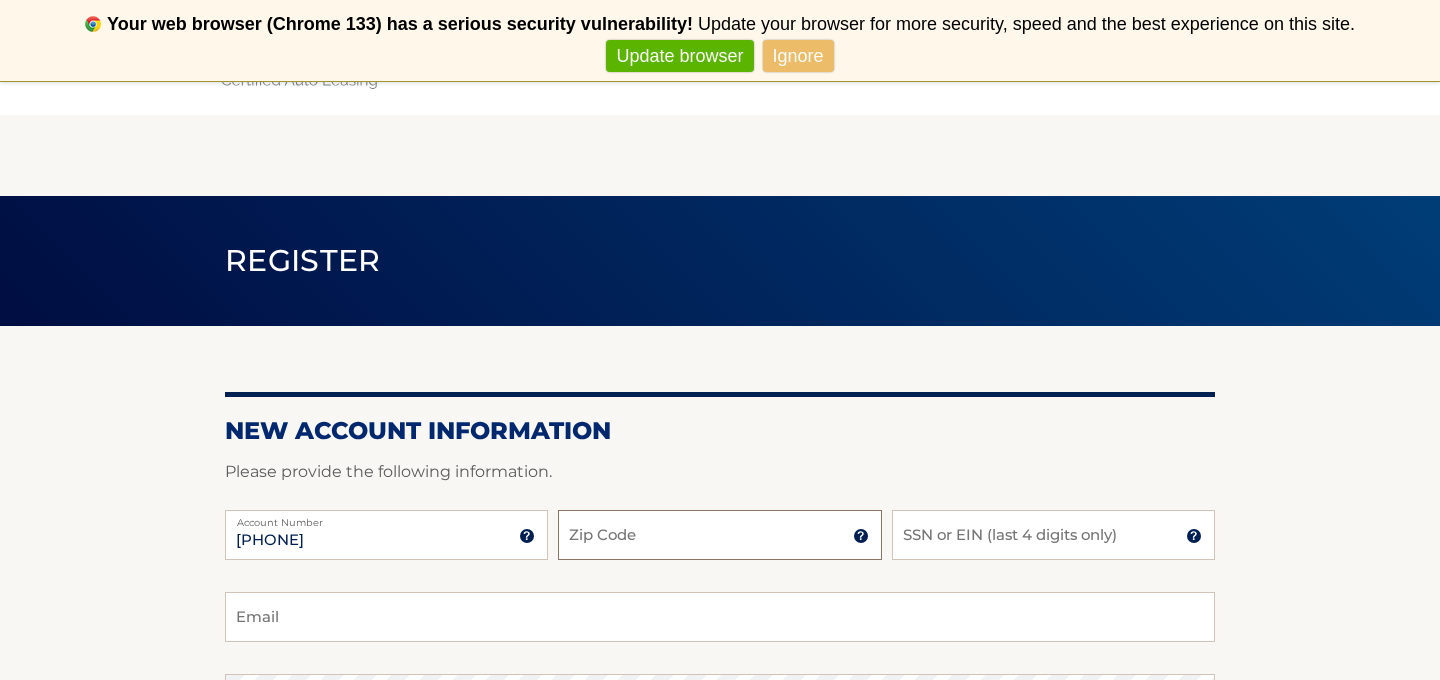 click on "Zip Code" at bounding box center (719, 535) 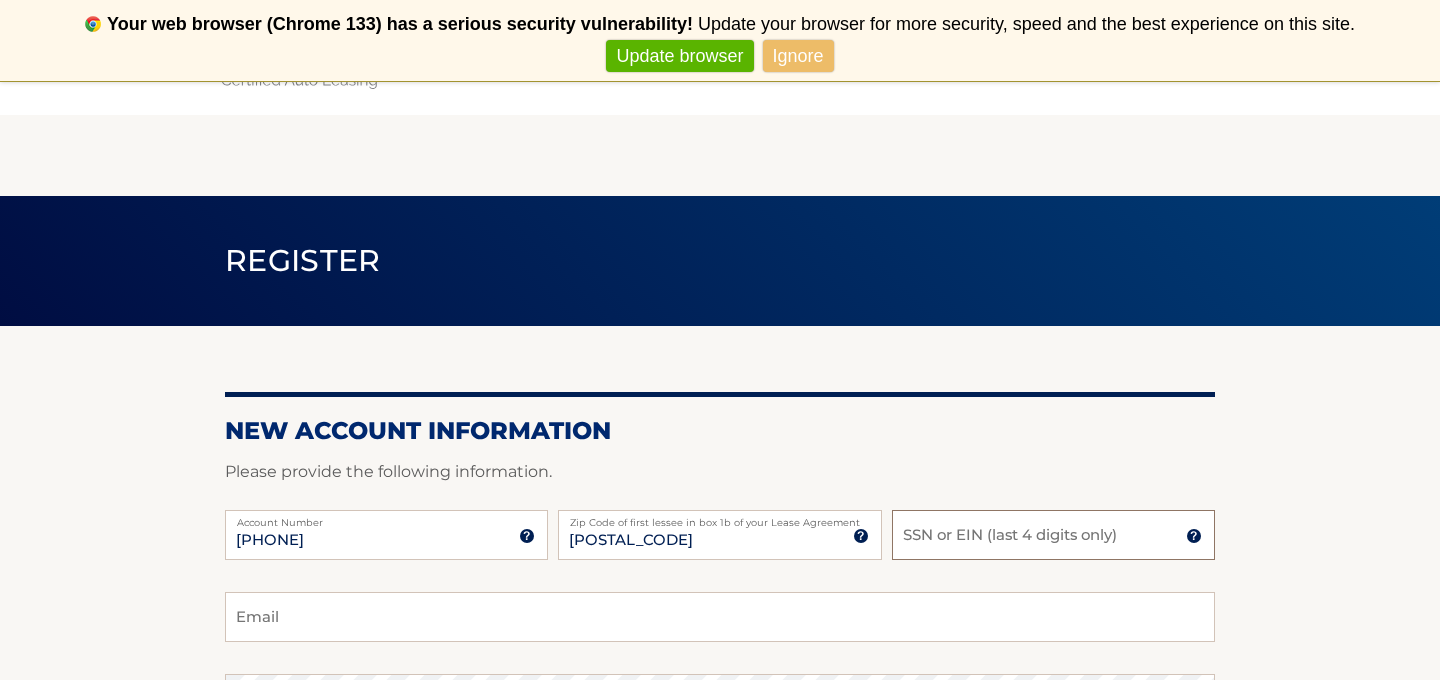 click on "SSN or EIN (last 4 digits only)" at bounding box center (1053, 535) 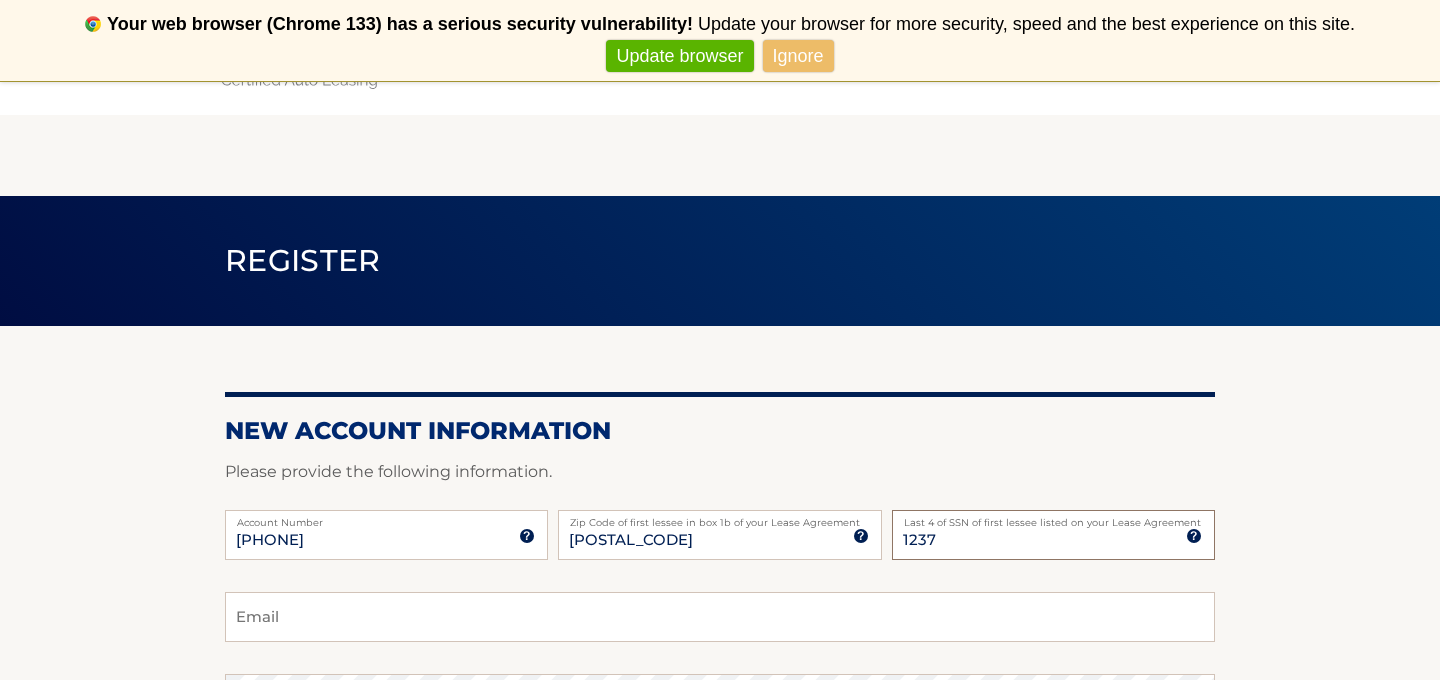 type on "1237" 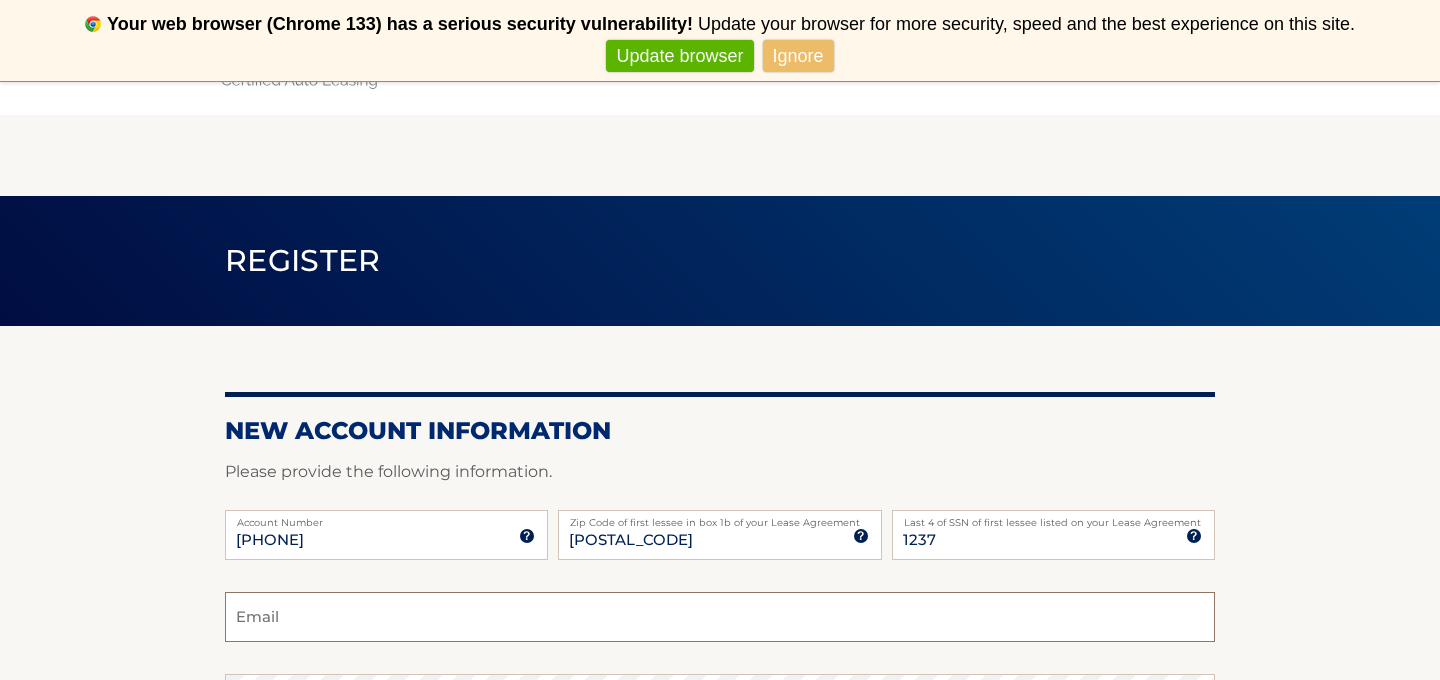 click on "Email" at bounding box center (720, 617) 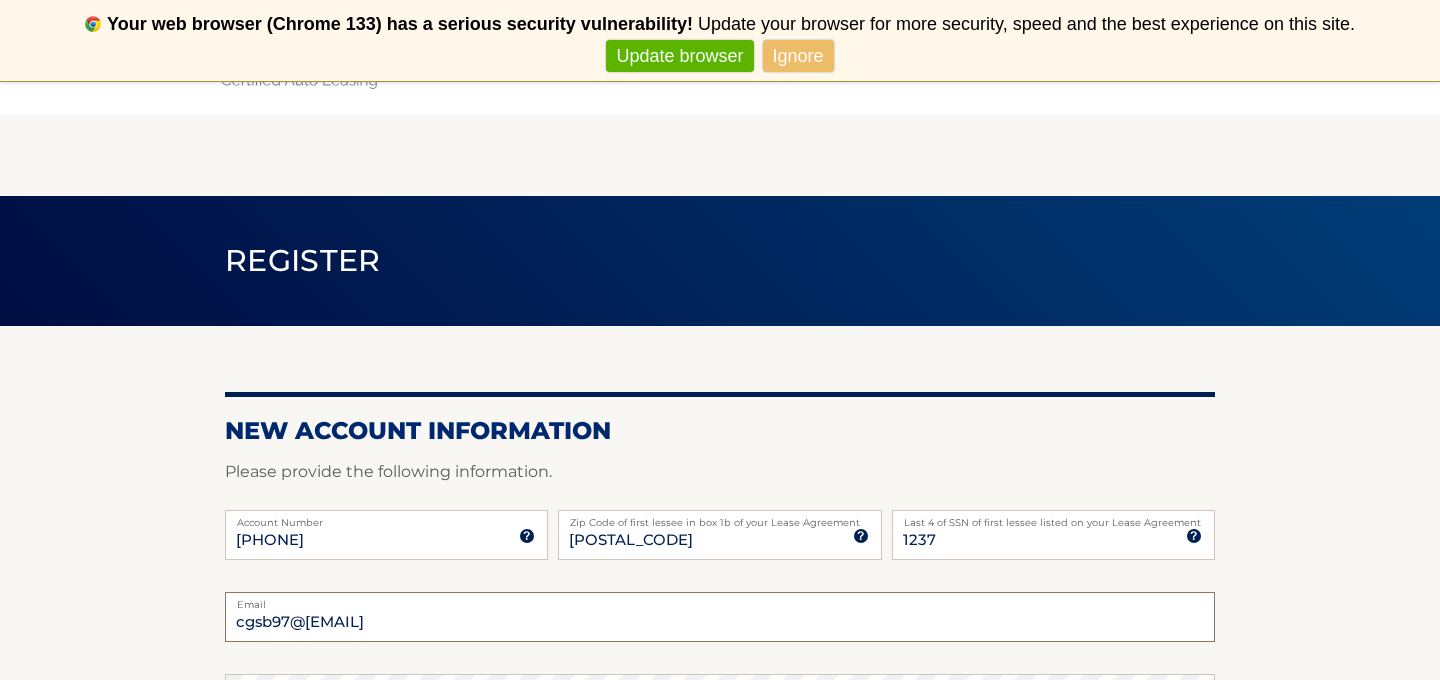 click on "[EMAIL]" at bounding box center [720, 617] 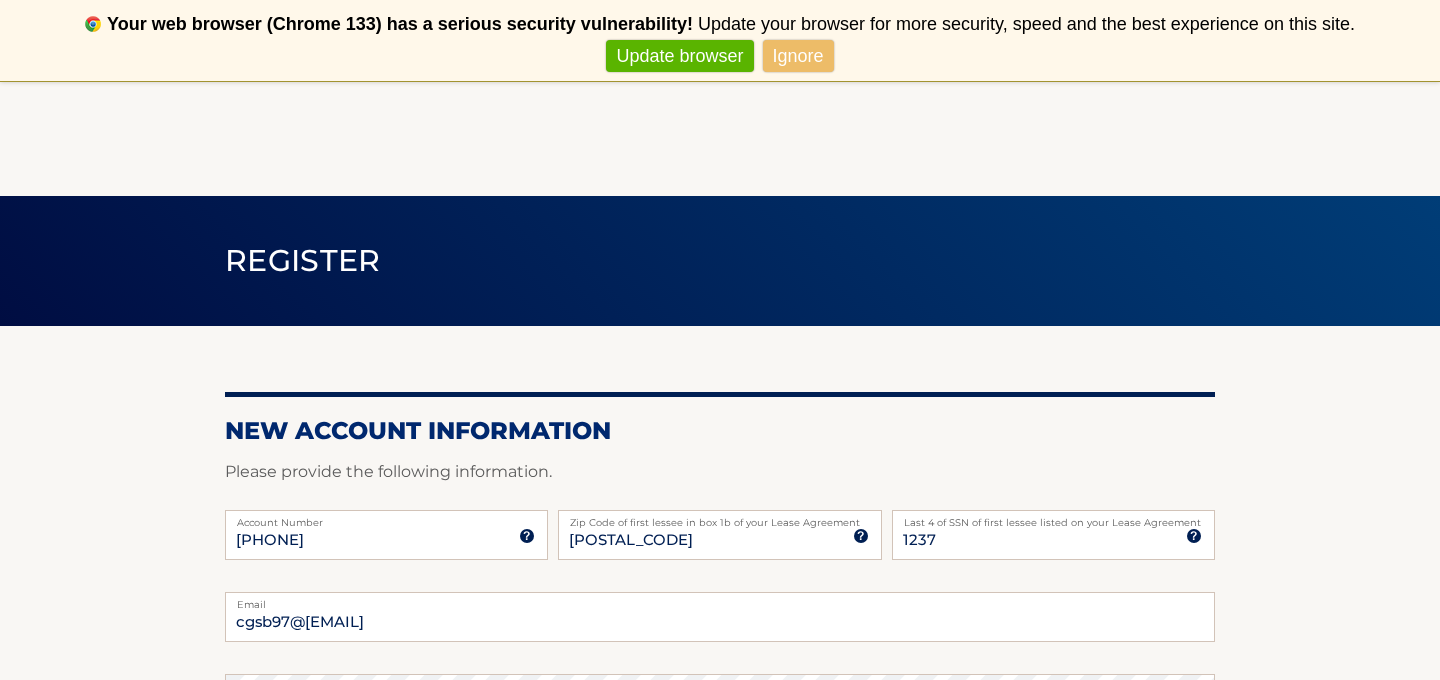 scroll, scrollTop: 208, scrollLeft: 0, axis: vertical 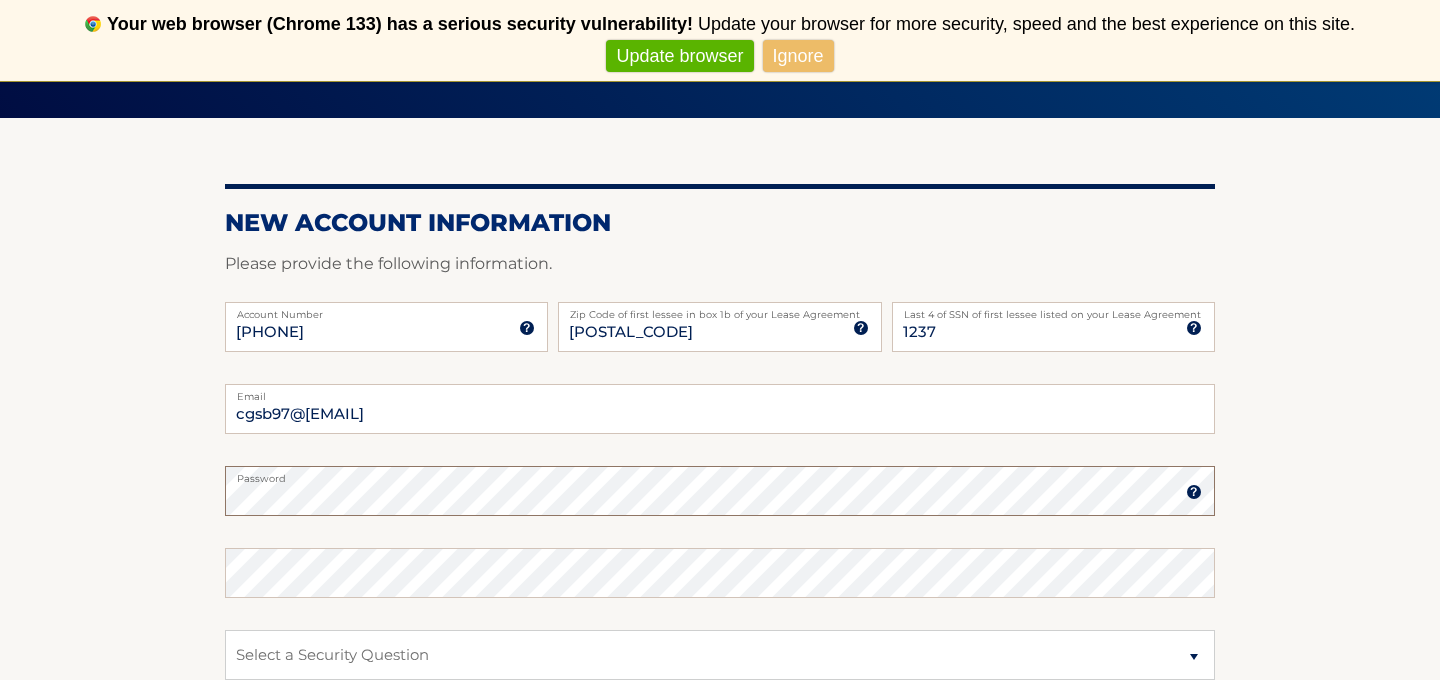 click on "Register" at bounding box center [325, 829] 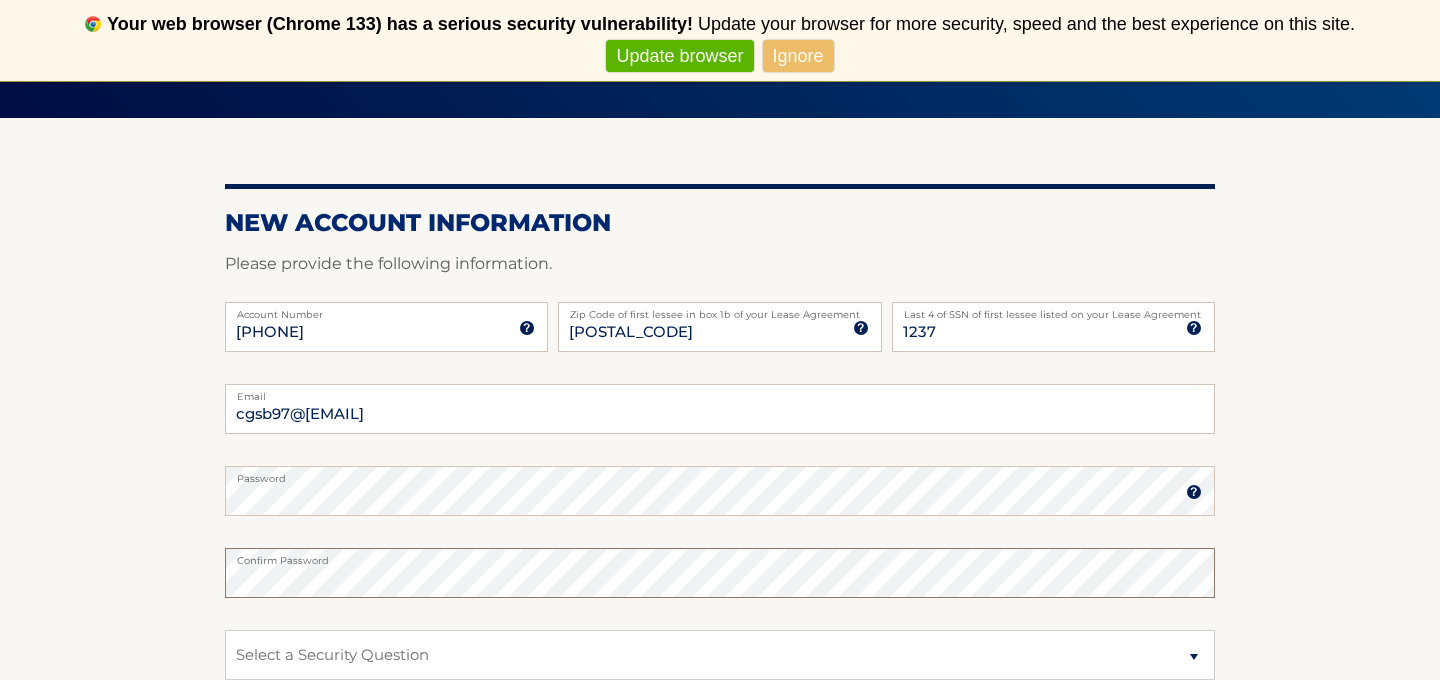 click on "Register" at bounding box center (325, 829) 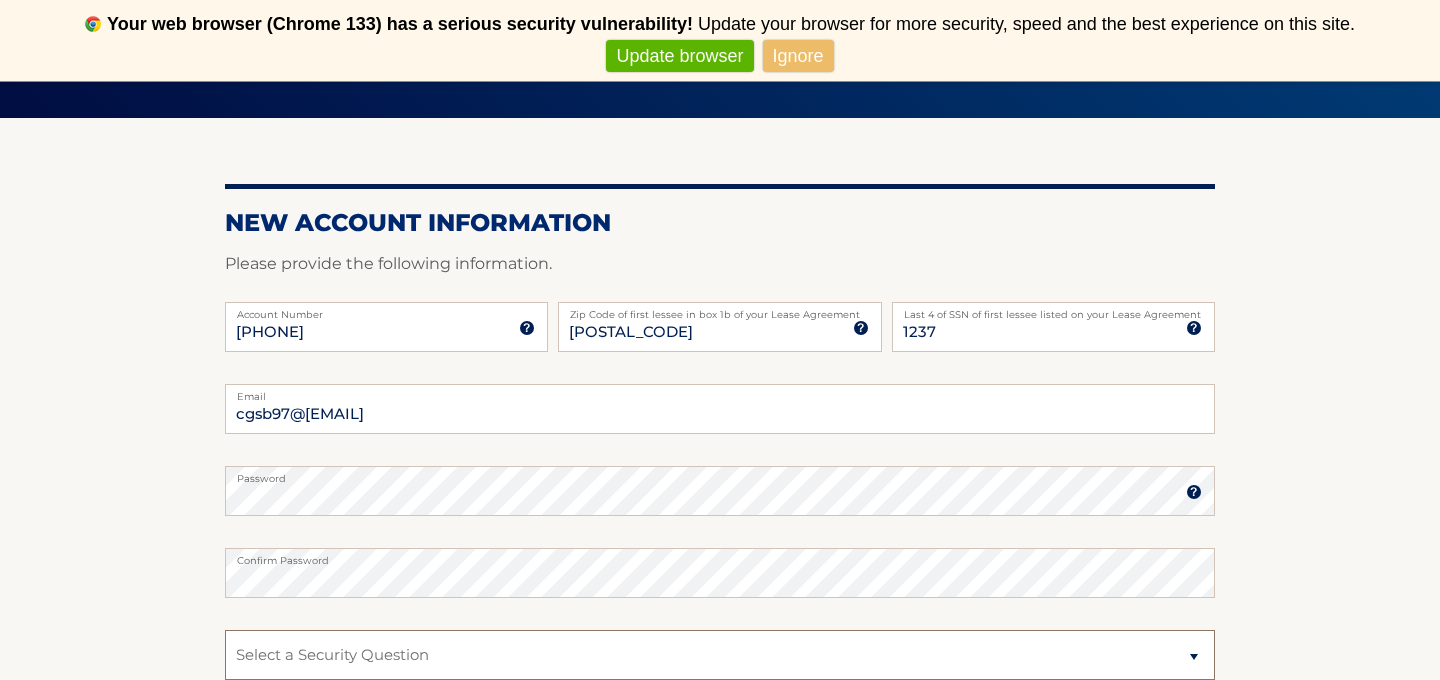 click on "Select a Security Question
What was the name of your elementary school?
What is your mother’s maiden name?
What street did you live on in the third grade?
In what city or town was your first job?
What was your childhood phone number including area code? (e.g., 000-000-0000)" at bounding box center [720, 655] 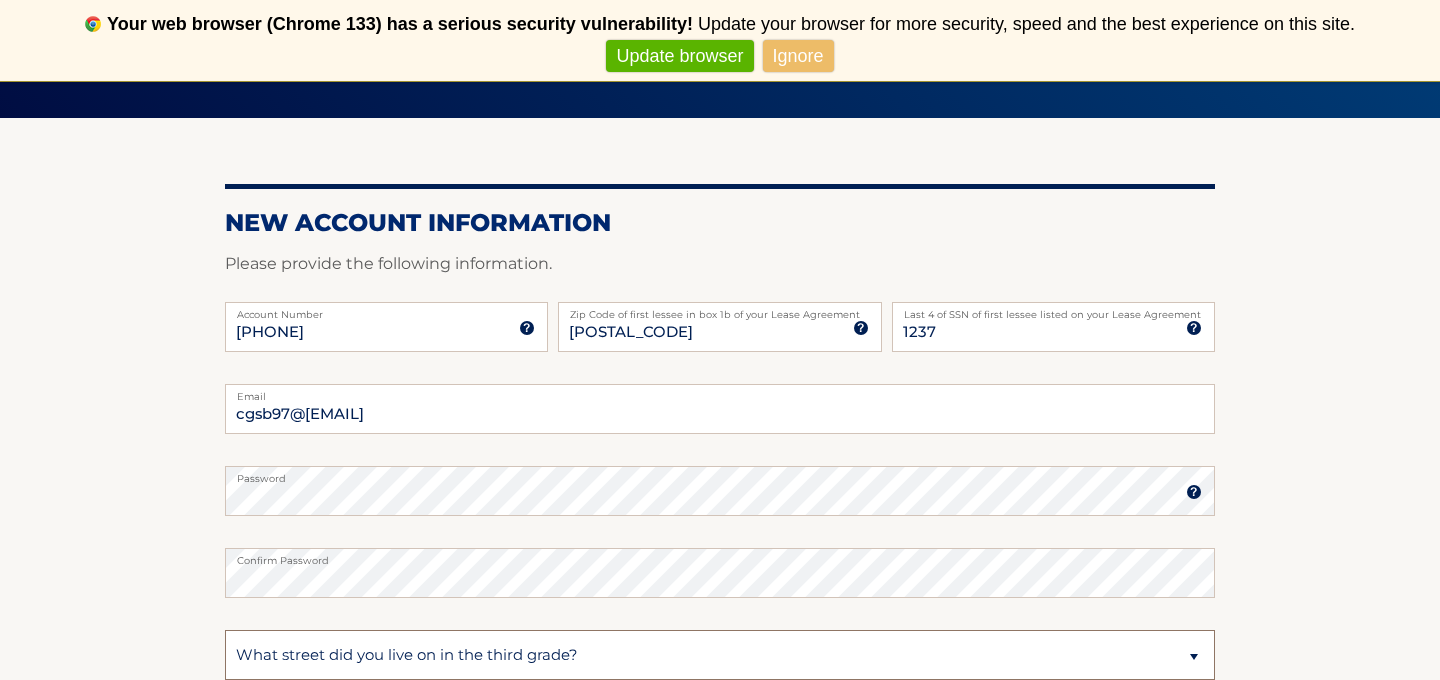 click on "Select a Security Question
What was the name of your elementary school?
What is your mother’s maiden name?
What street did you live on in the third grade?
In what city or town was your first job?
What was your childhood phone number including area code? (e.g., 000-000-0000)" at bounding box center (720, 655) 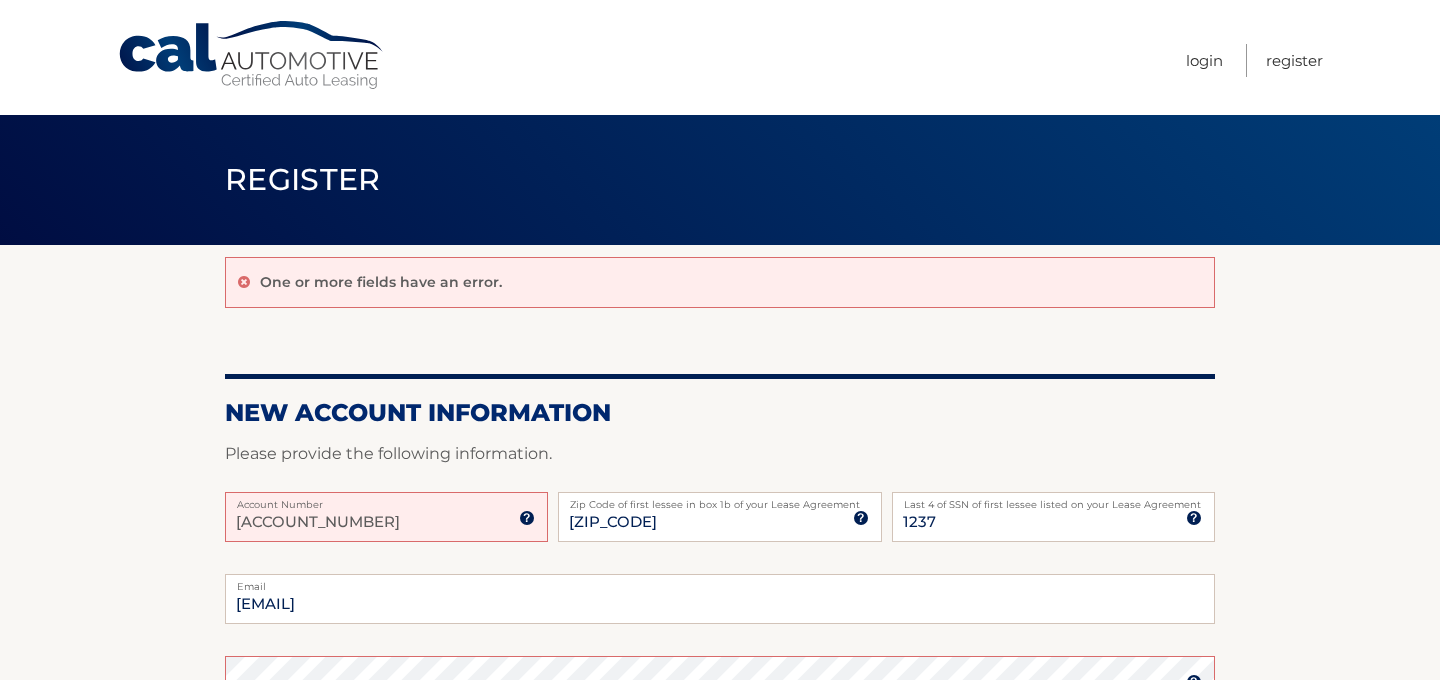 scroll, scrollTop: 0, scrollLeft: 0, axis: both 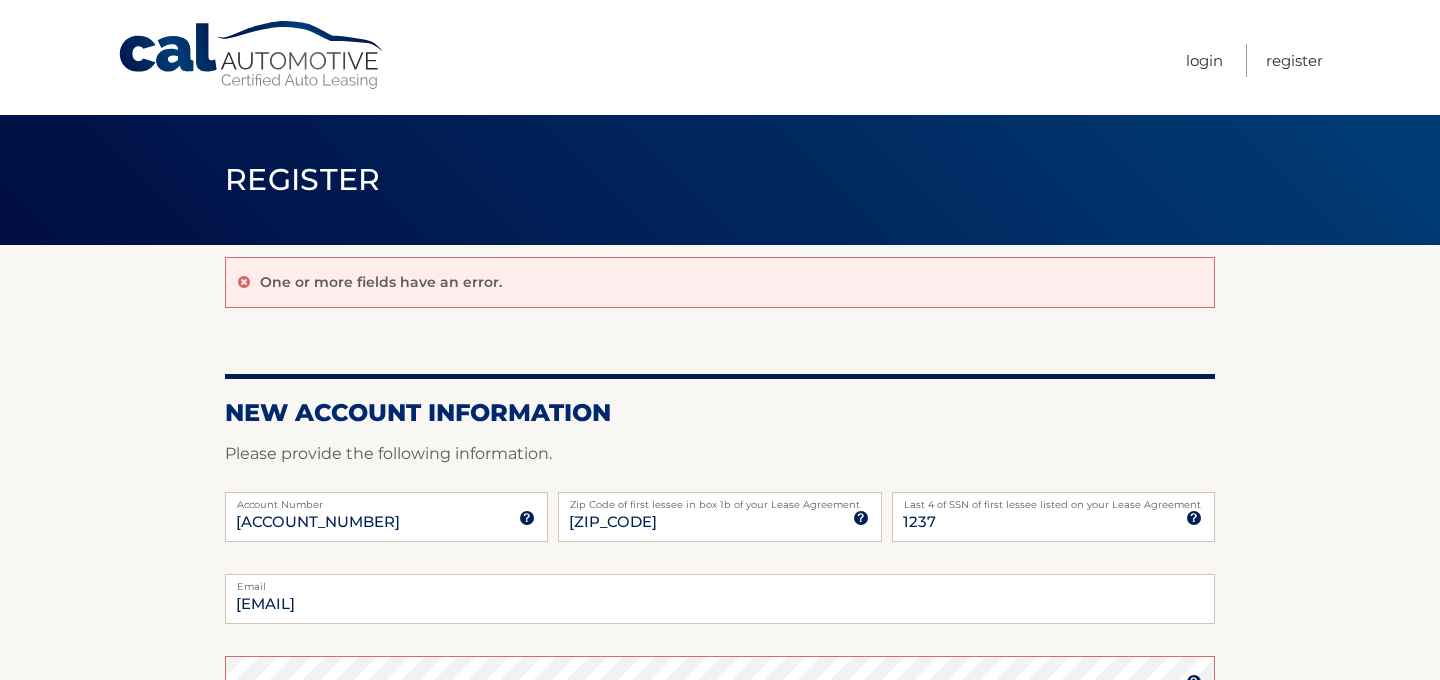 click on "44455950229
Account Number
11 digit account number provided on your coupon book or Welcome Letter
11005
Zip Code of first lessee in box 1b of your Lease Agreement
Zip Code of first lessee in box 1b of your Lease Agreement
1237
Last 4 of SSN of first lessee listed on your Lease Agreement
Last 4 of SSN of first lessee listed on your Lease Agreement" at bounding box center [720, 533] 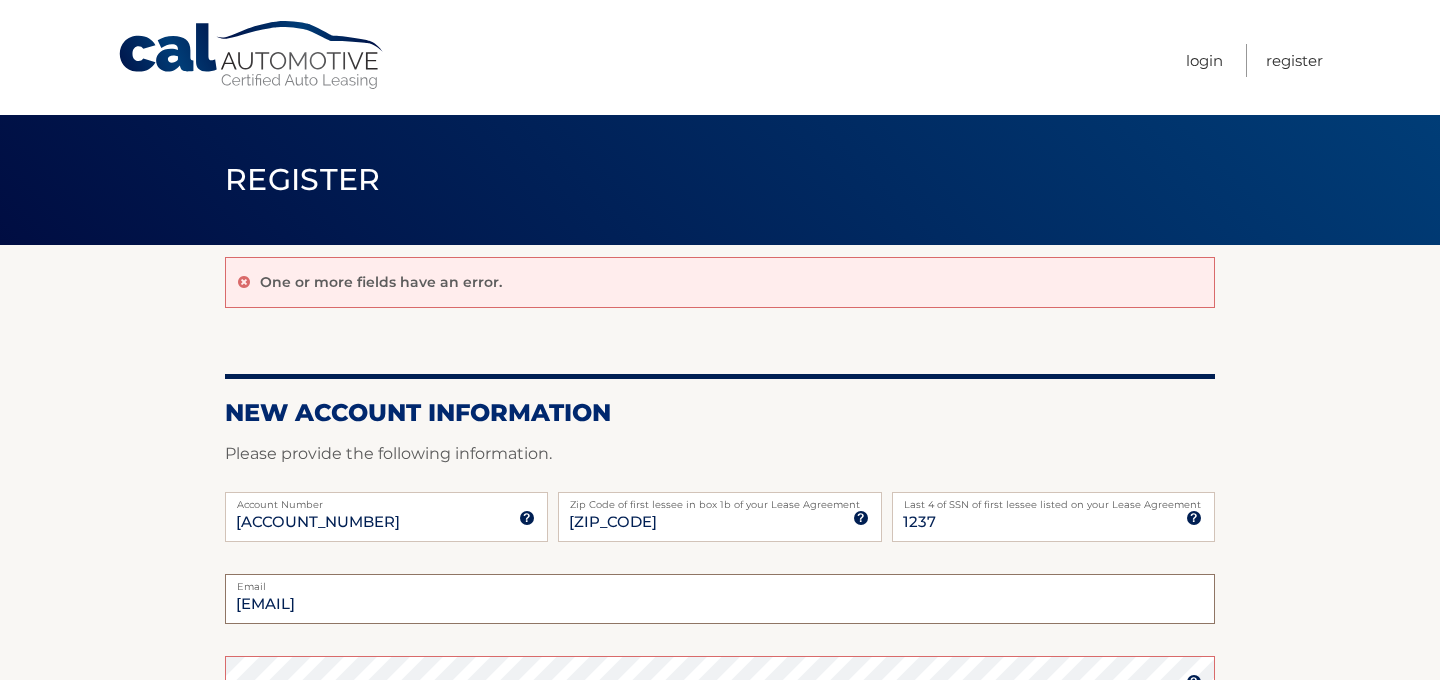 click on "cgsb97@gmail.com" at bounding box center [720, 599] 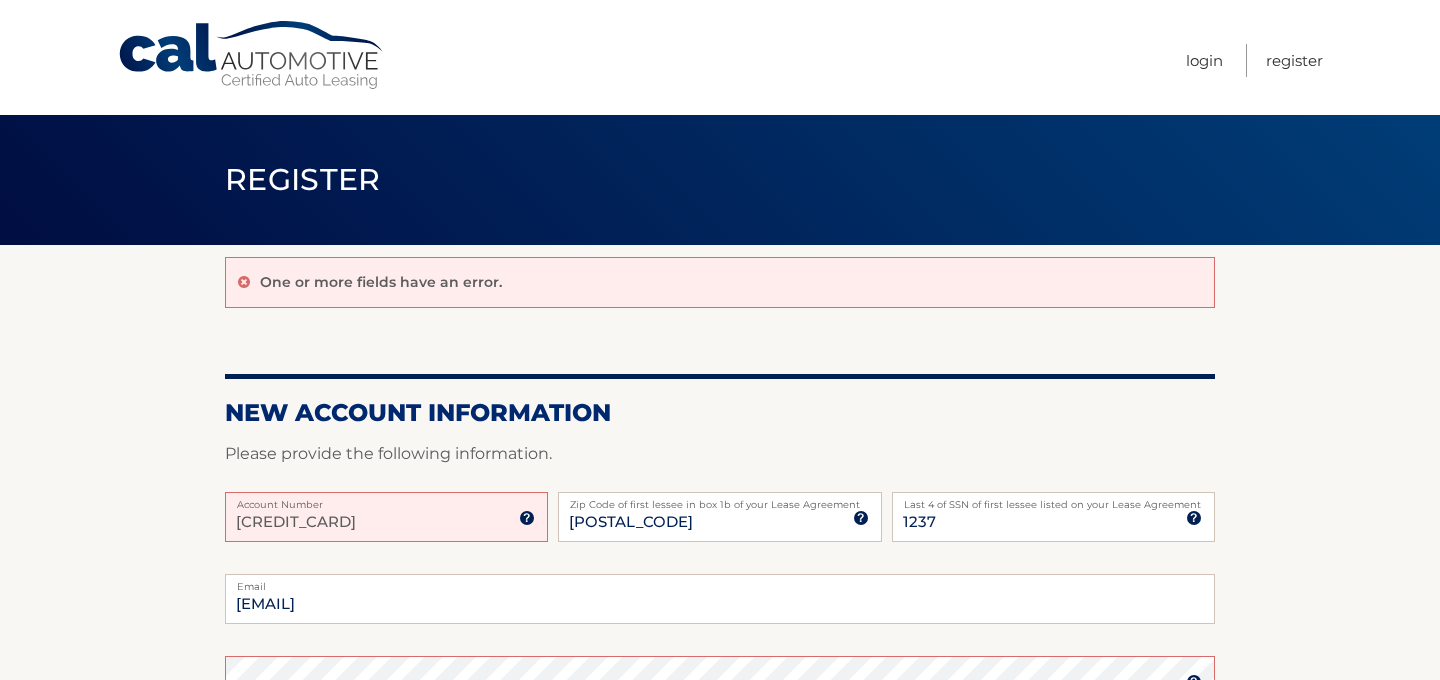 scroll, scrollTop: 0, scrollLeft: 0, axis: both 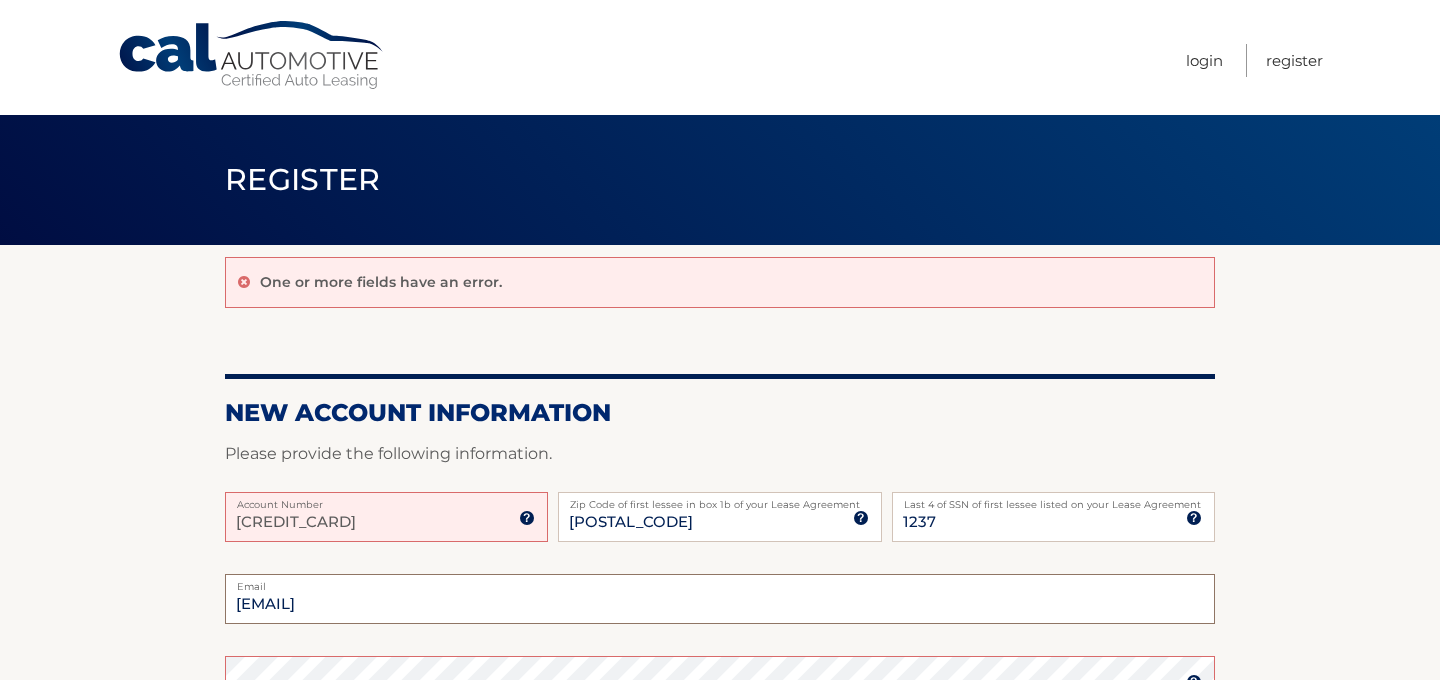 click on "cgsb97@[EMAIL]" at bounding box center (720, 599) 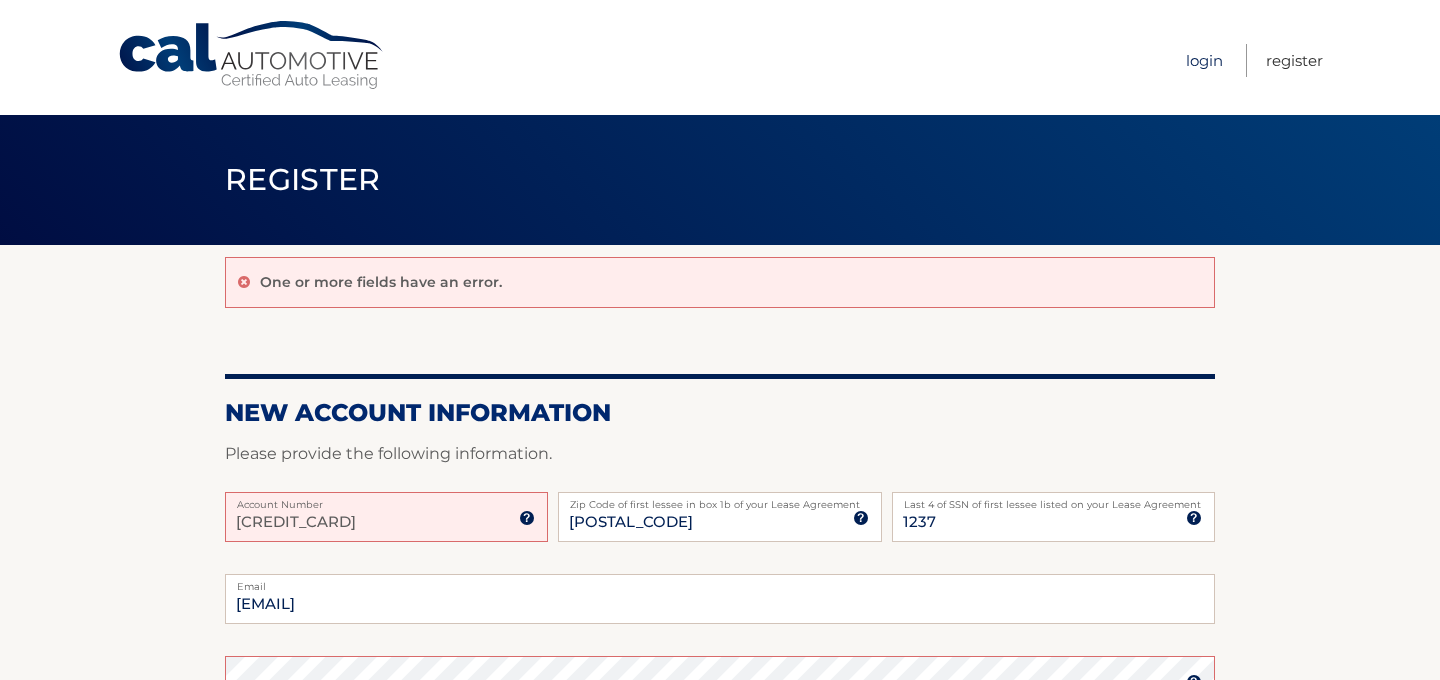 click on "Login" at bounding box center (1204, 60) 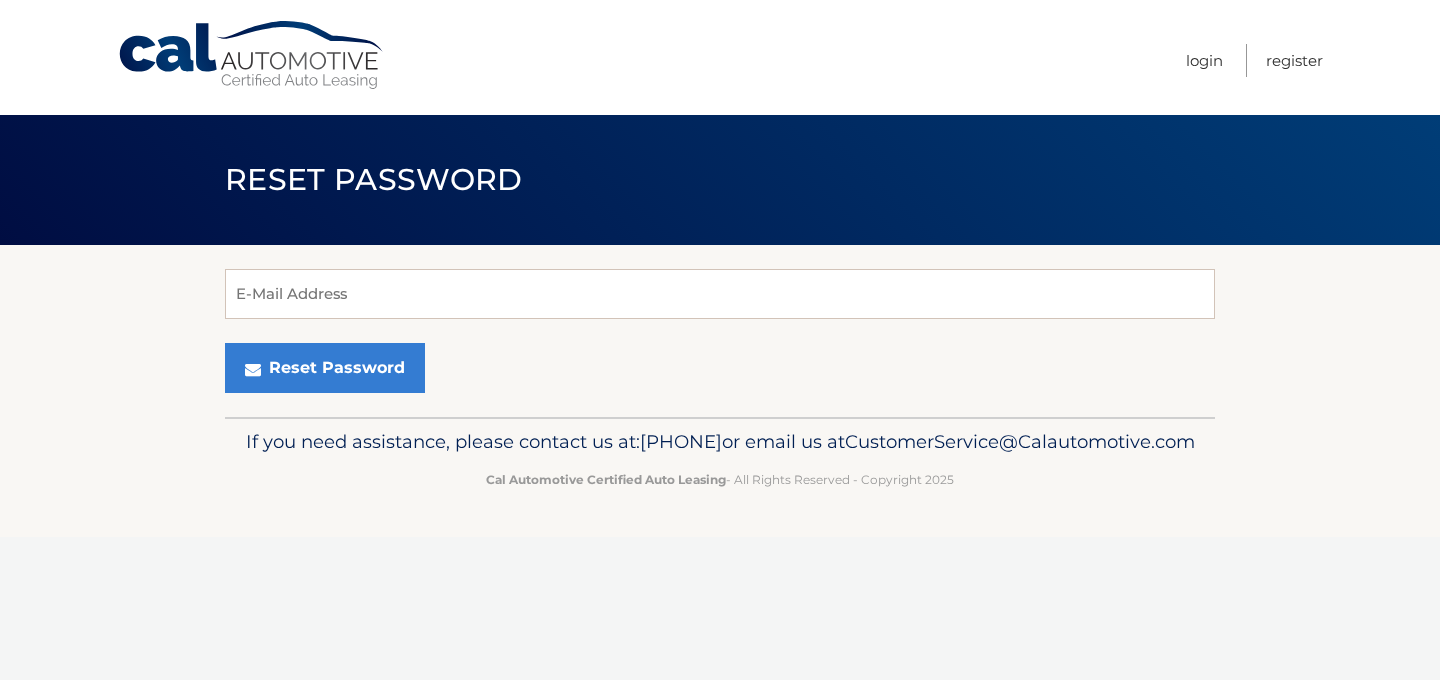scroll, scrollTop: 0, scrollLeft: 0, axis: both 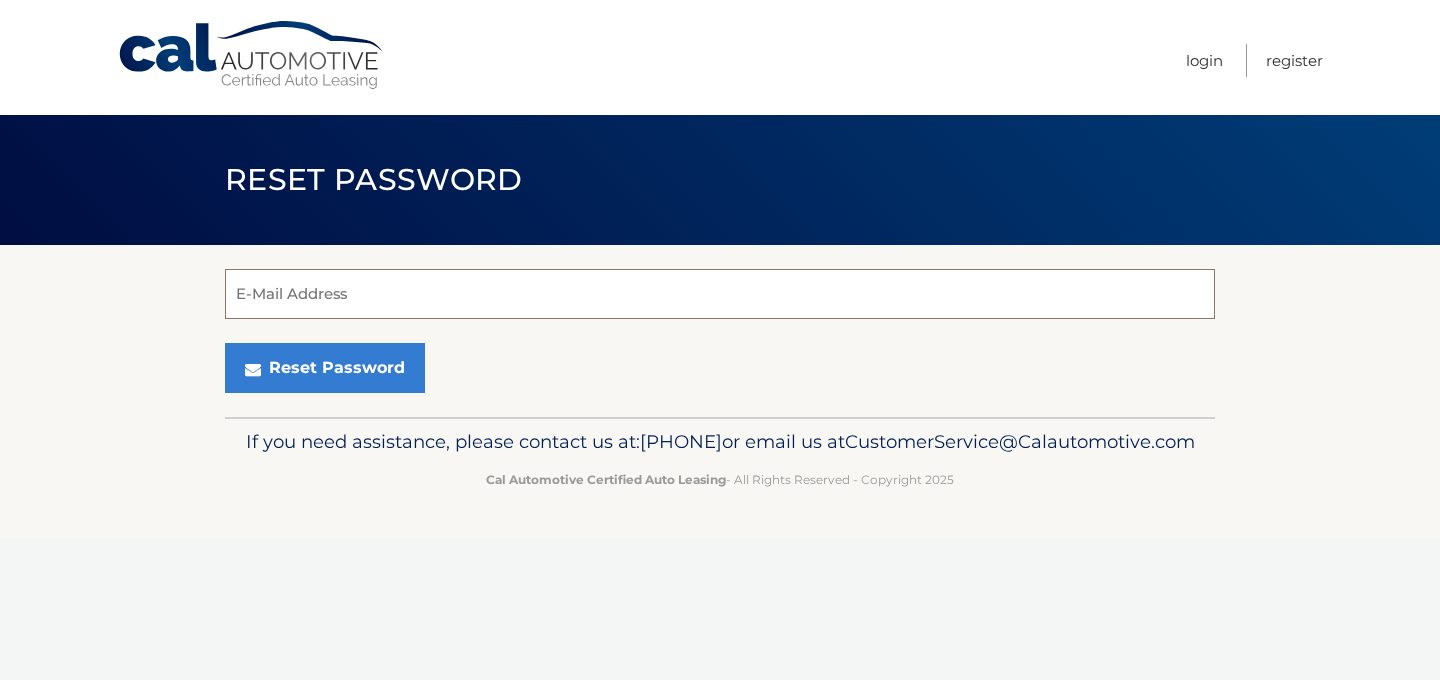click on "E-Mail Address" at bounding box center [720, 294] 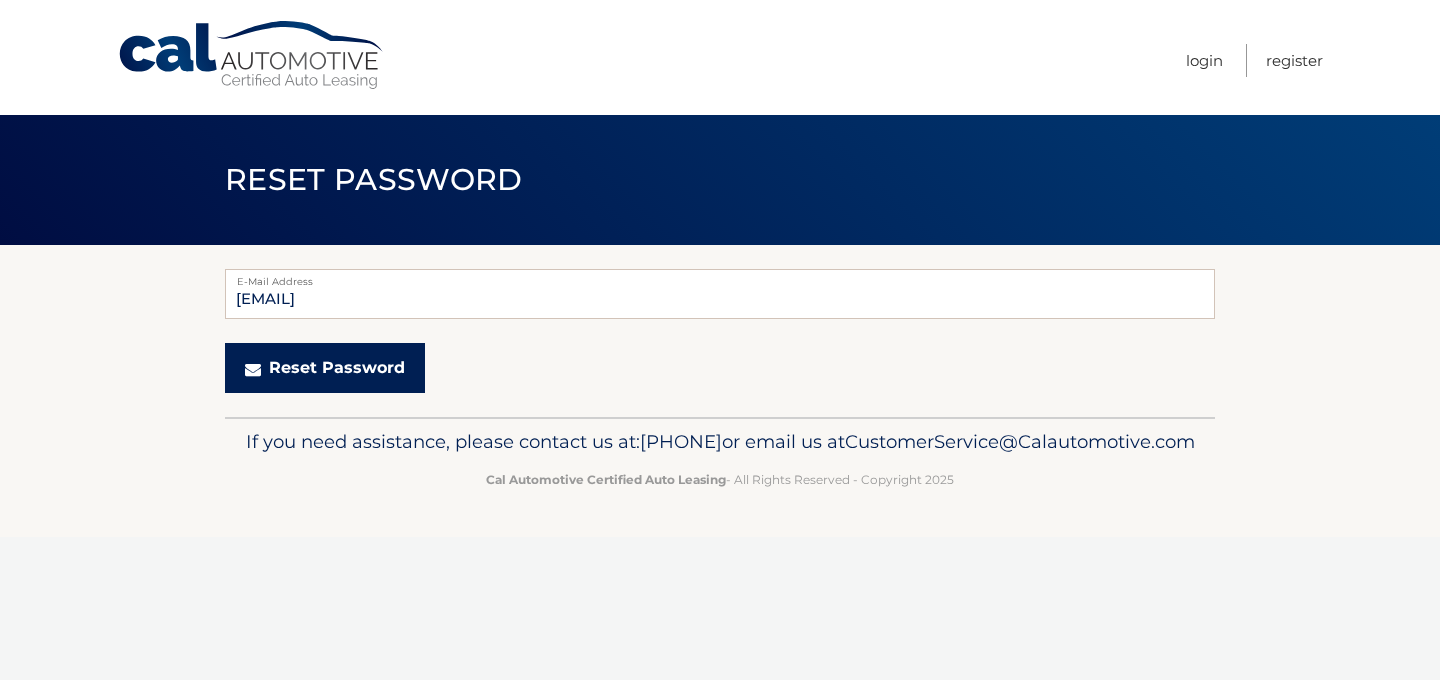 click on "Reset Password" at bounding box center (325, 368) 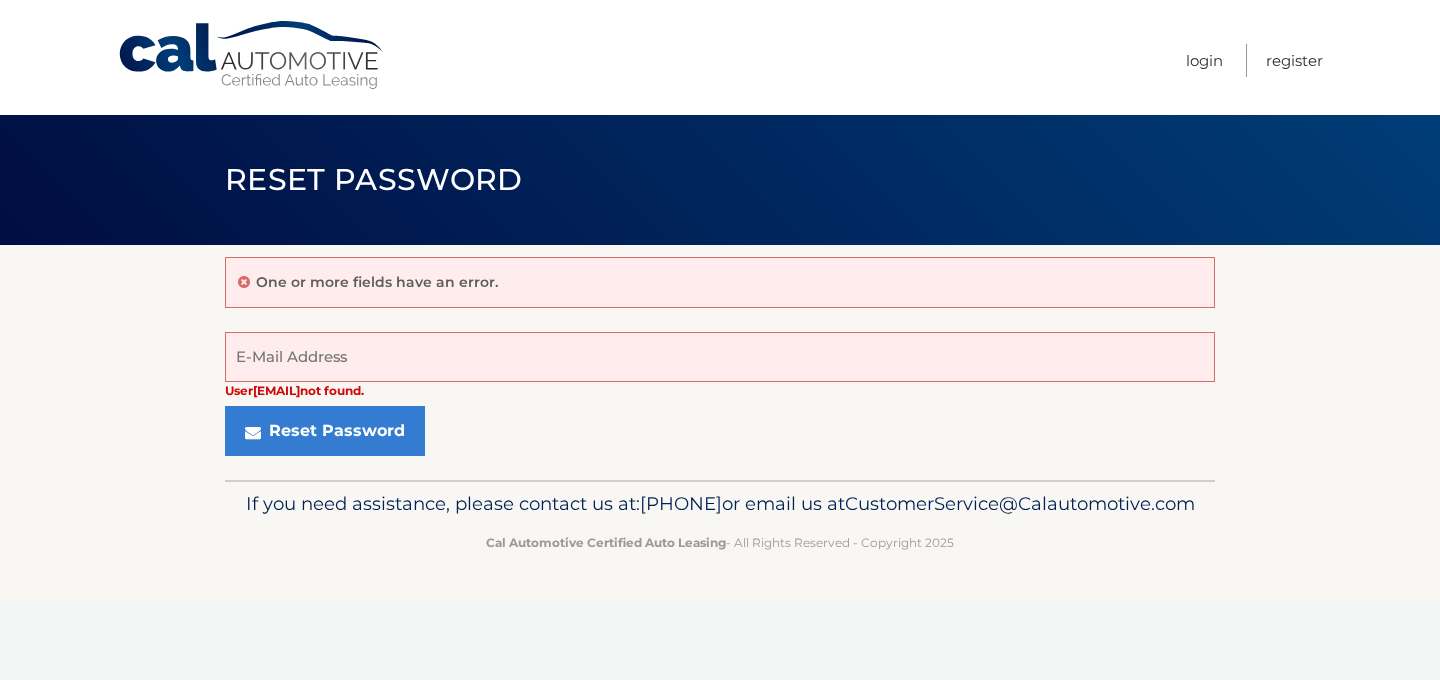 scroll, scrollTop: 0, scrollLeft: 0, axis: both 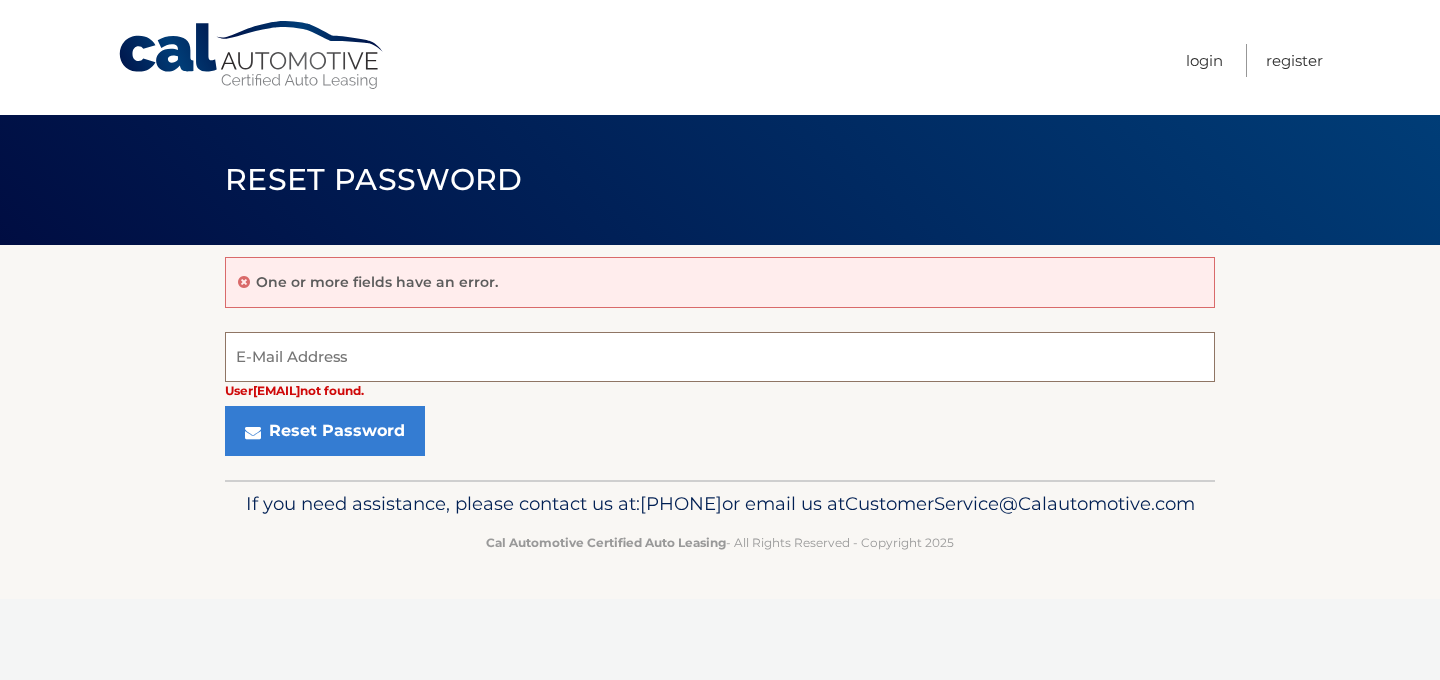 click on "E-Mail Address" at bounding box center [720, 357] 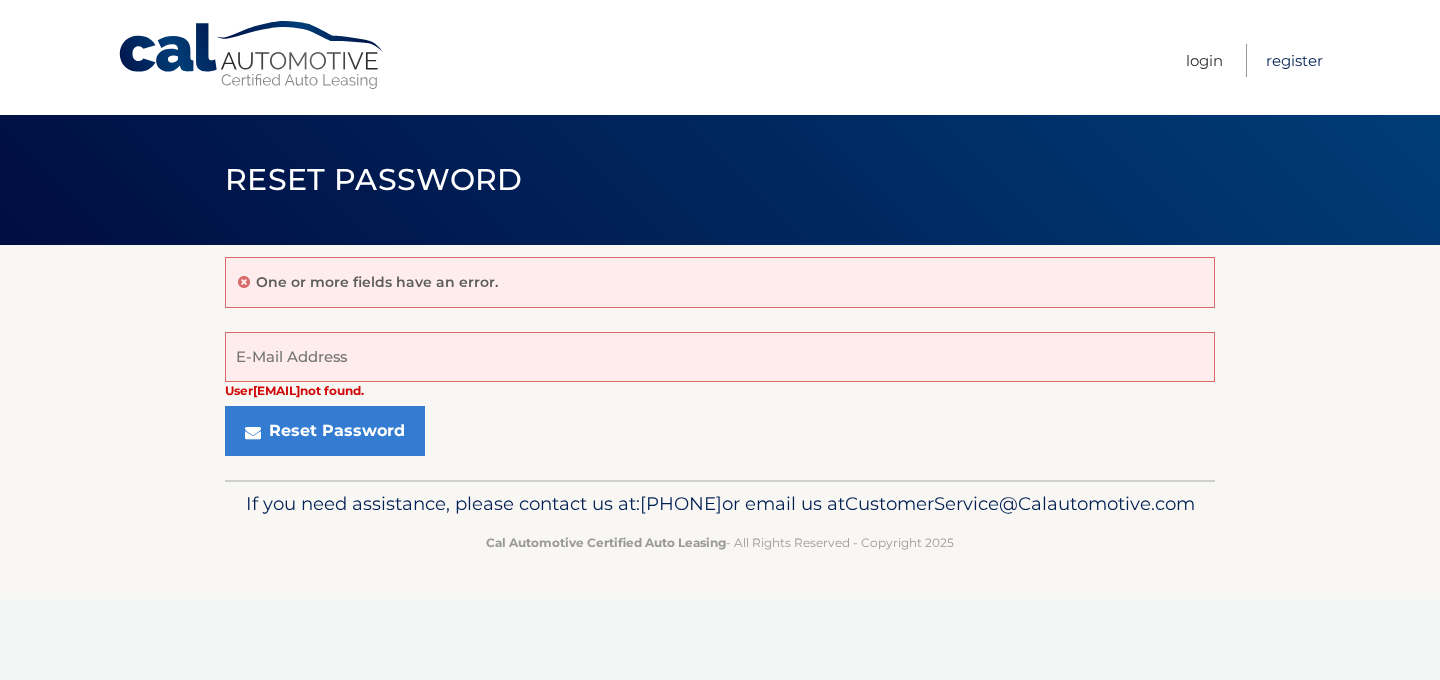 click on "Register" at bounding box center [1294, 60] 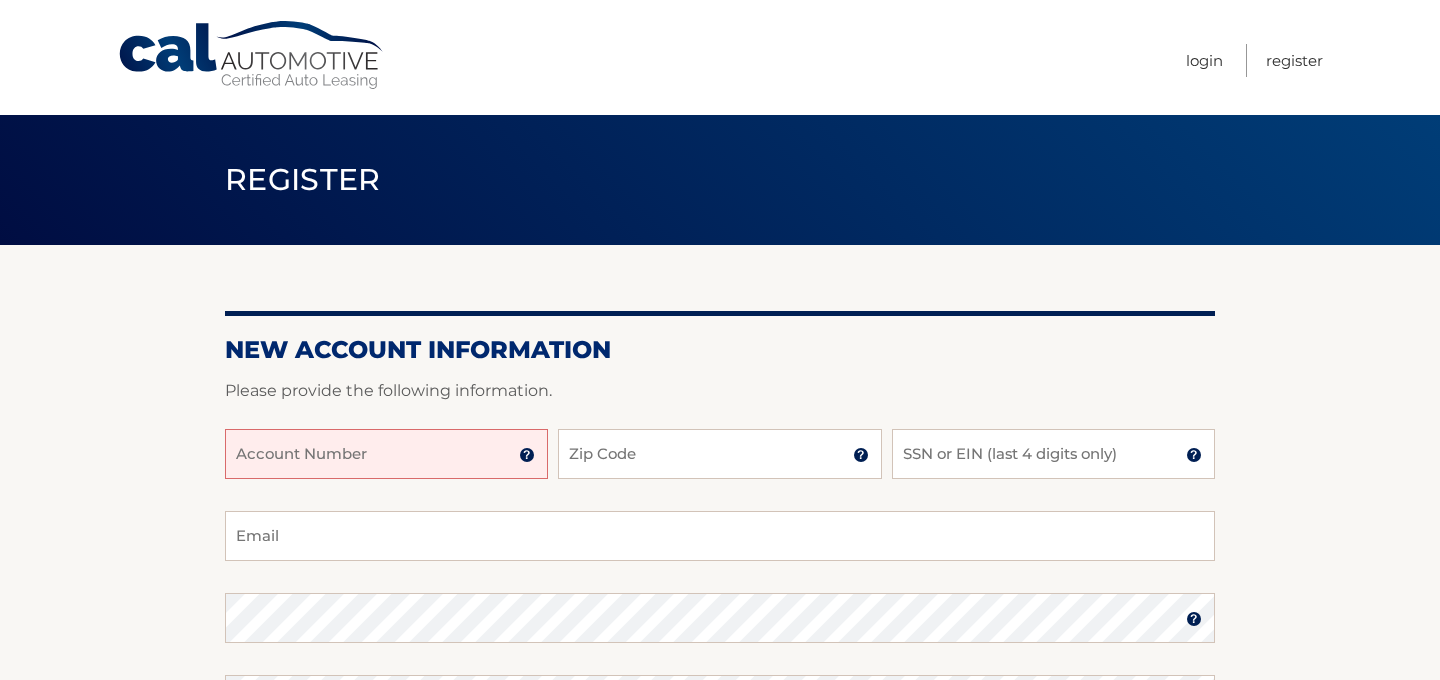 scroll, scrollTop: 0, scrollLeft: 0, axis: both 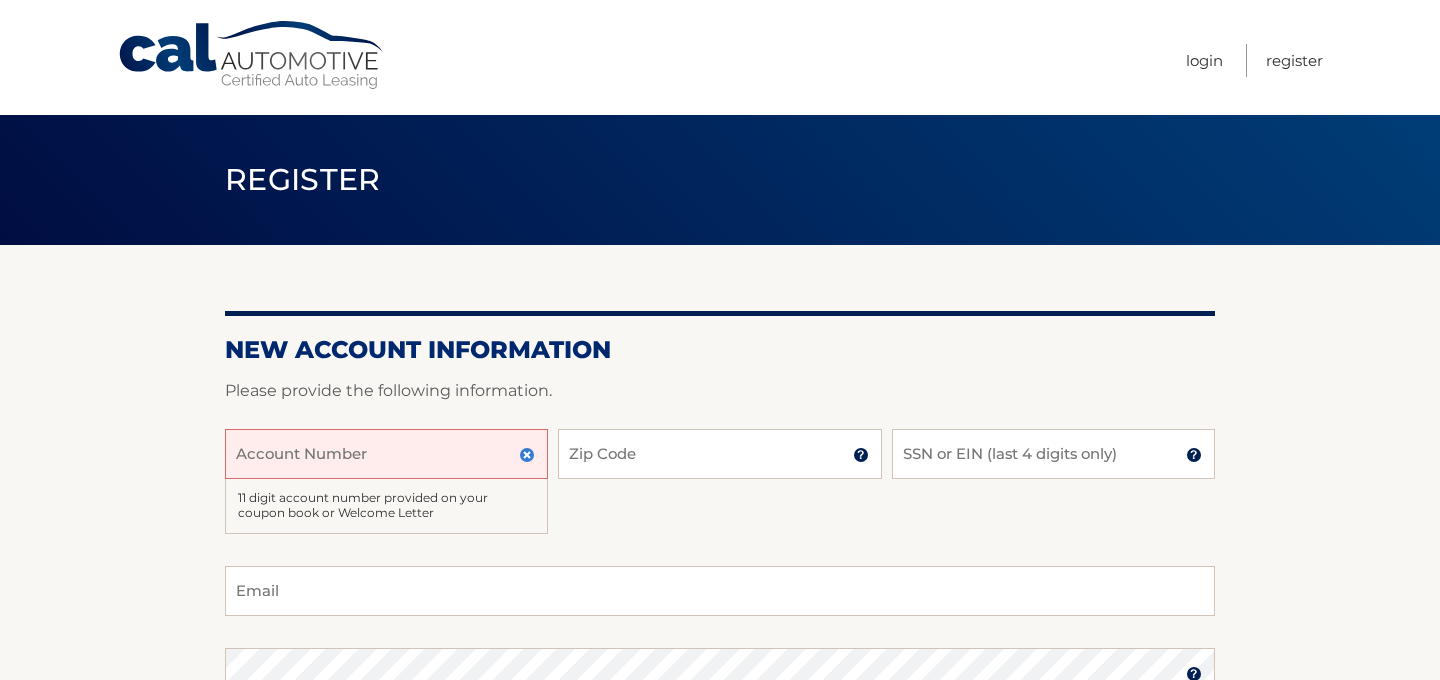 click on "Account Number" at bounding box center (386, 454) 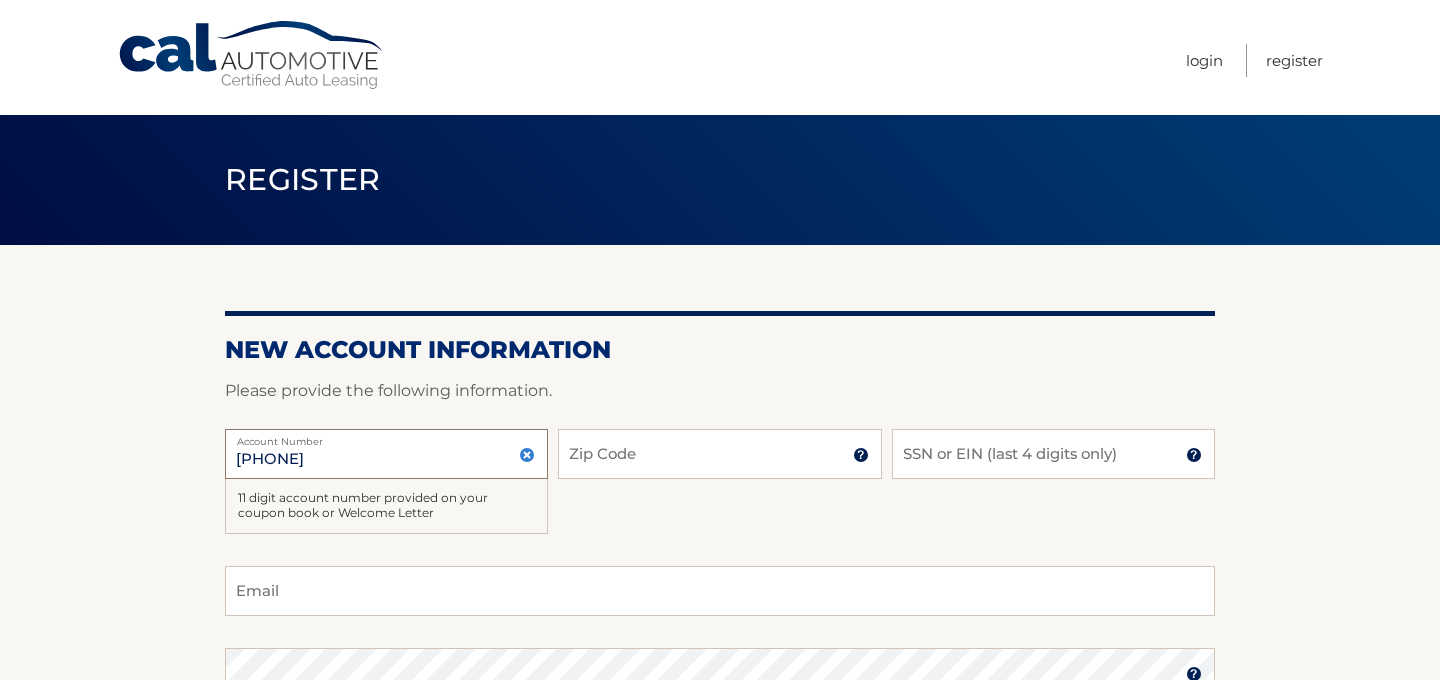 type on "[PHONE]" 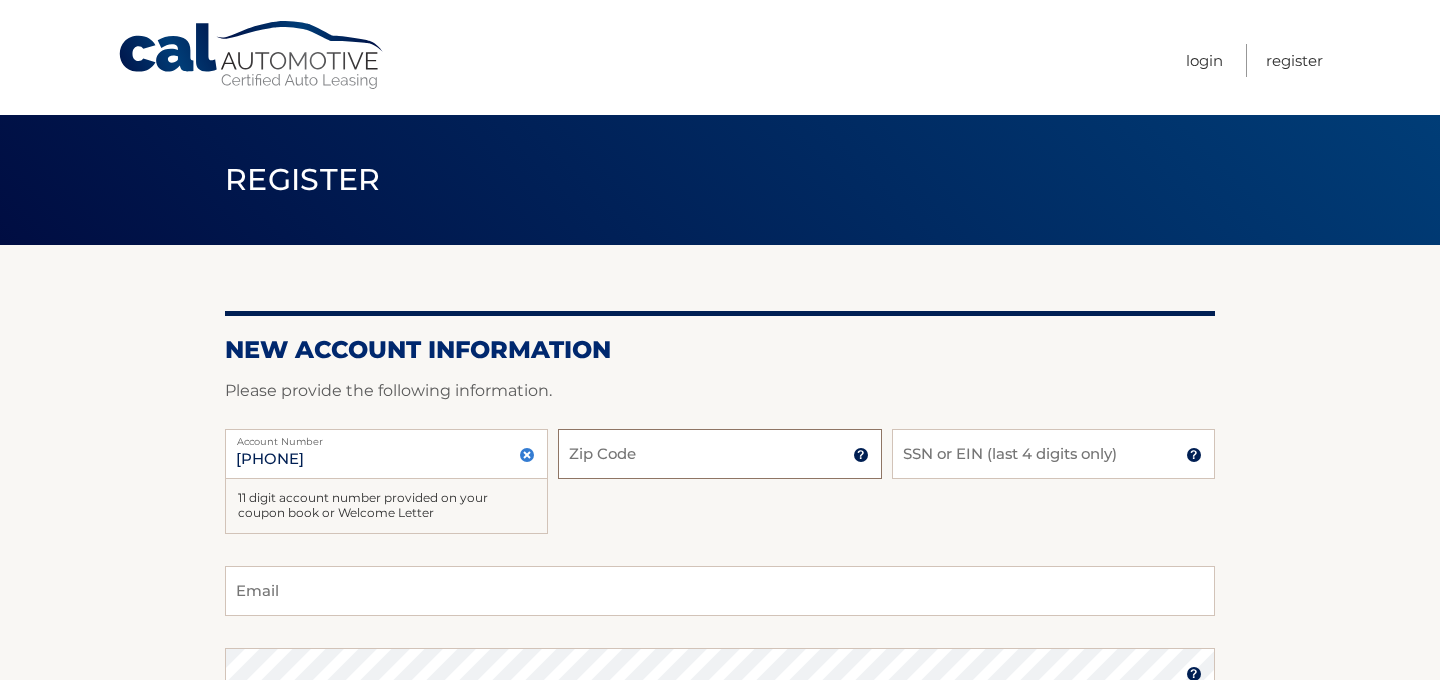 click on "Zip Code" at bounding box center [719, 454] 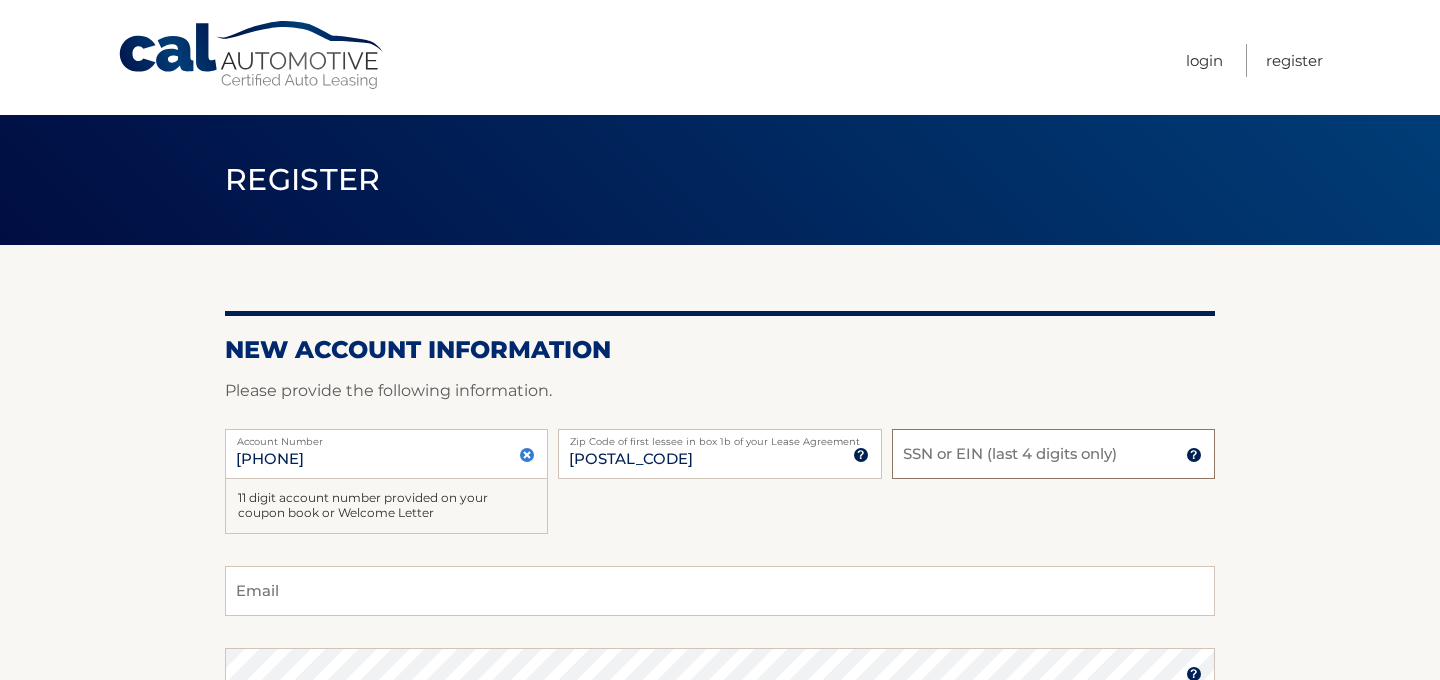 click on "SSN or EIN (last 4 digits only)" at bounding box center [1053, 454] 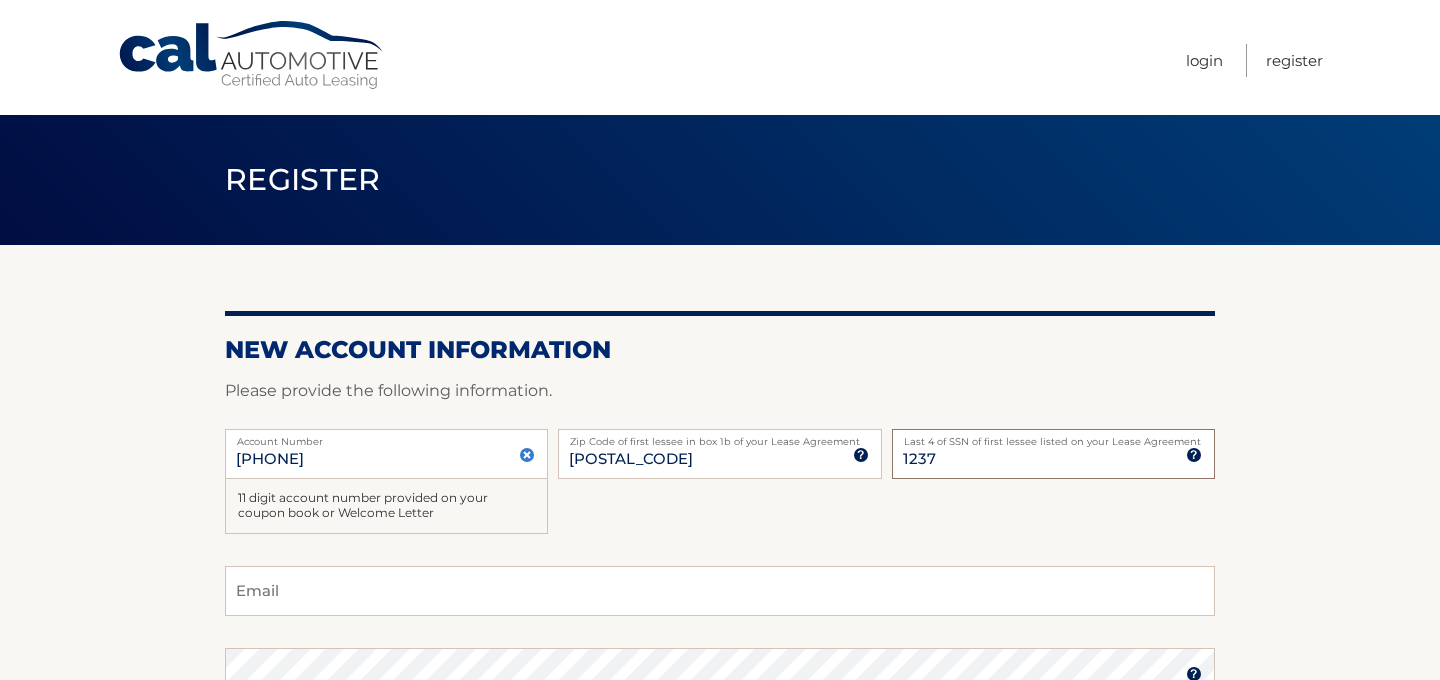 type on "1237" 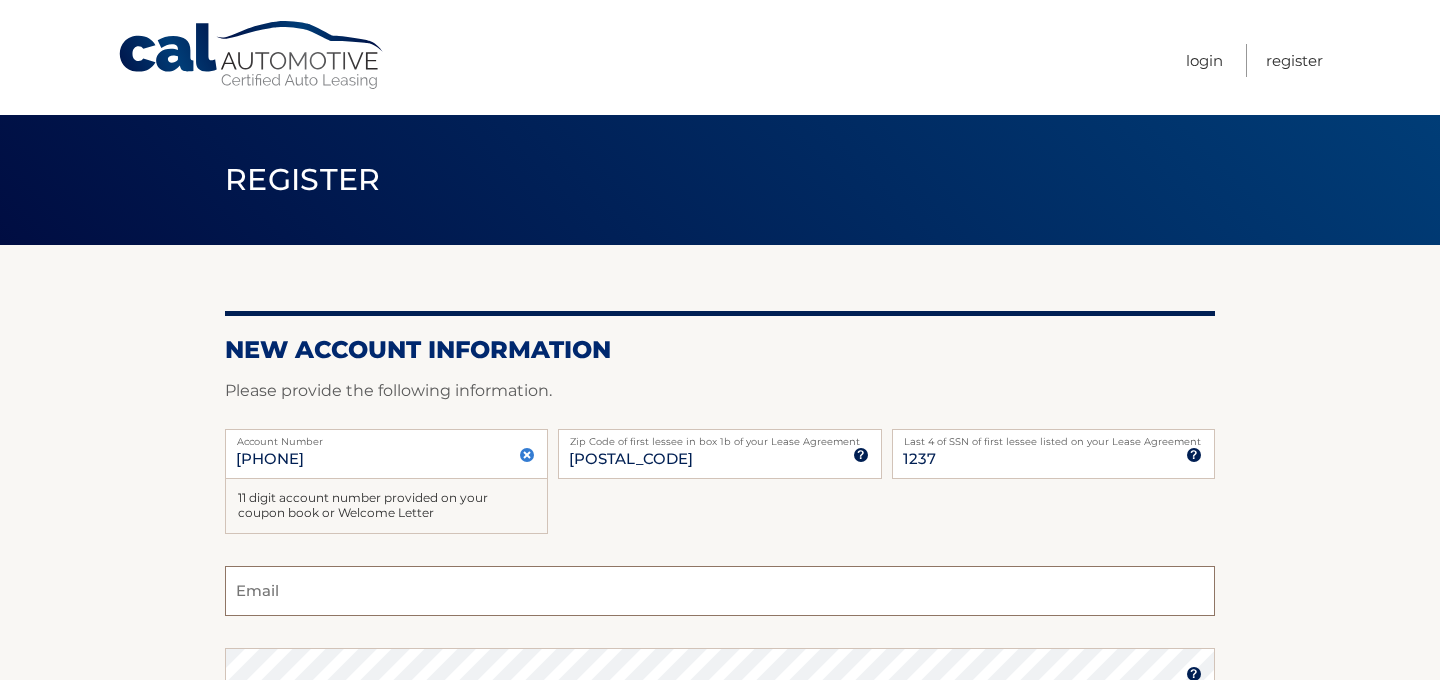 click on "Email" at bounding box center (720, 591) 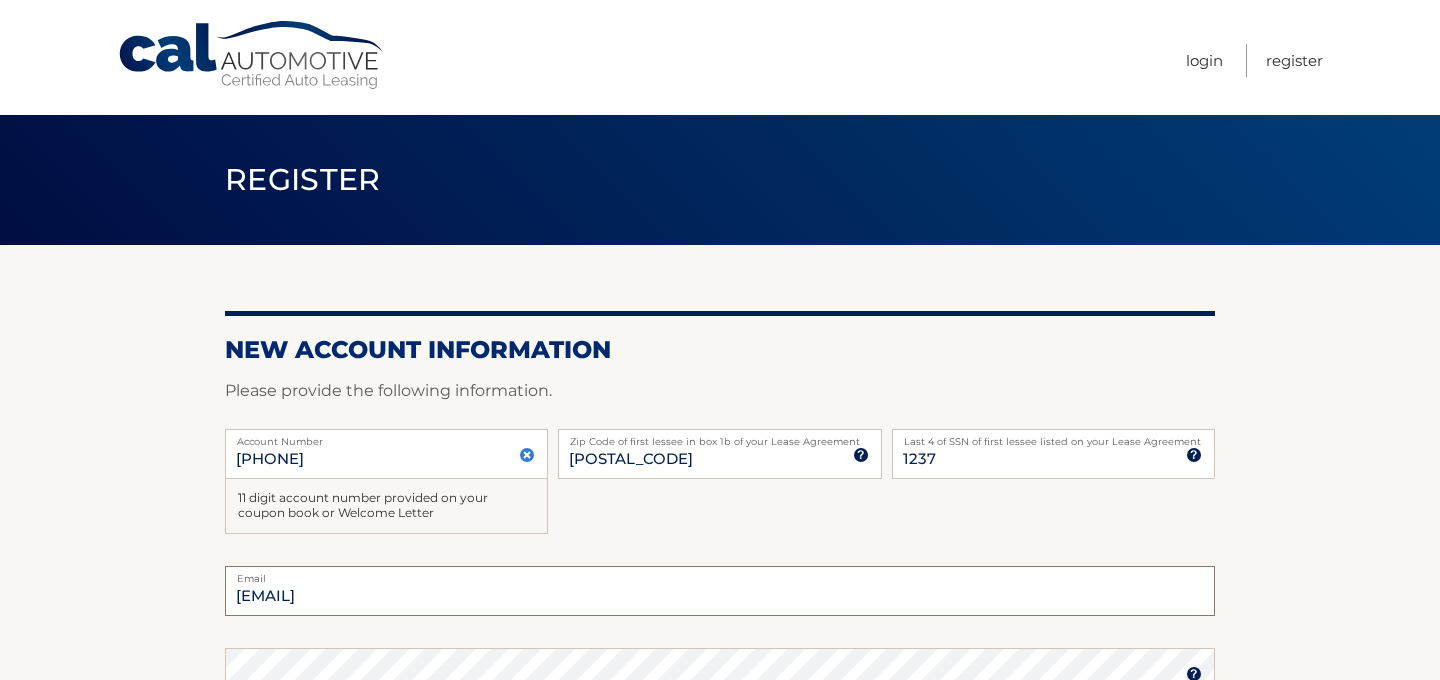 type on "cgsb97@gmail.com" 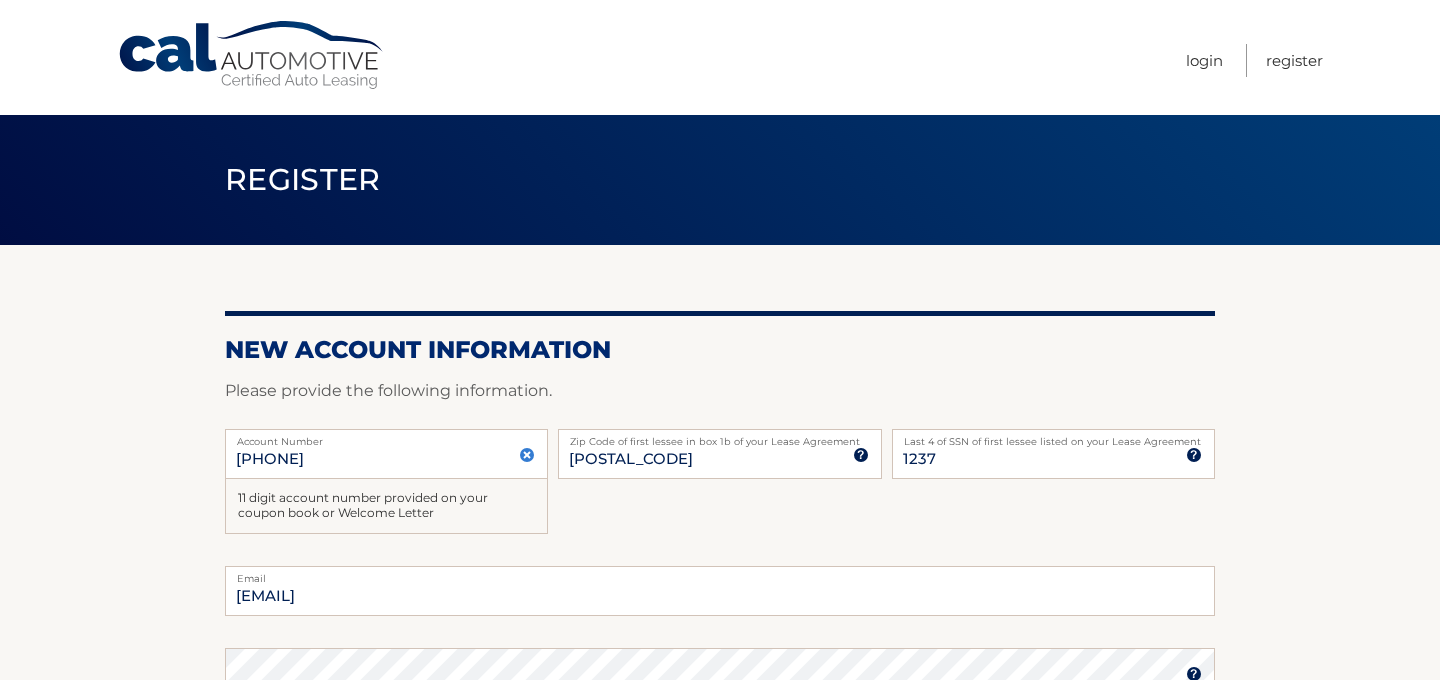 scroll, scrollTop: 181, scrollLeft: 0, axis: vertical 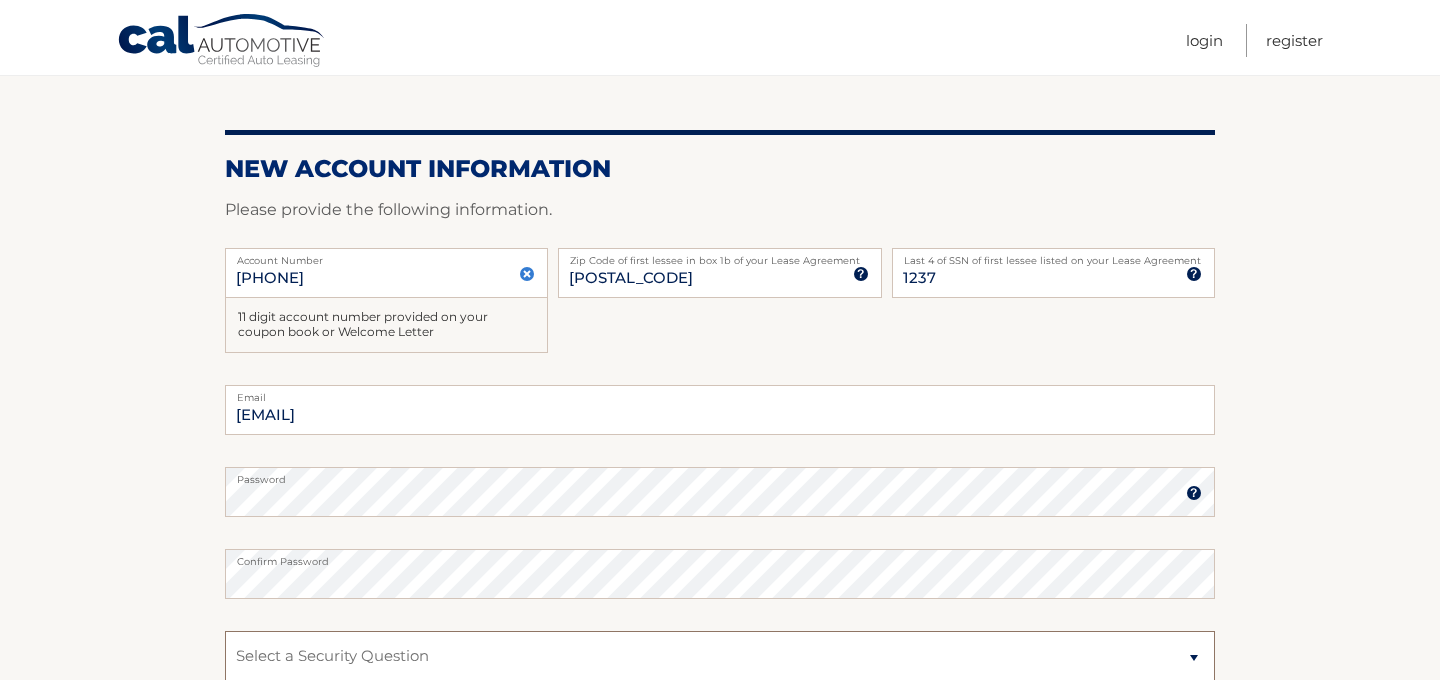 click on "Select a Security Question
What was the name of your elementary school?
What is your mother’s maiden name?
What street did you live on in the third grade?
In what city or town was your first job?
What was your childhood phone number including area code? (e.g., 000-000-0000)" at bounding box center [720, 656] 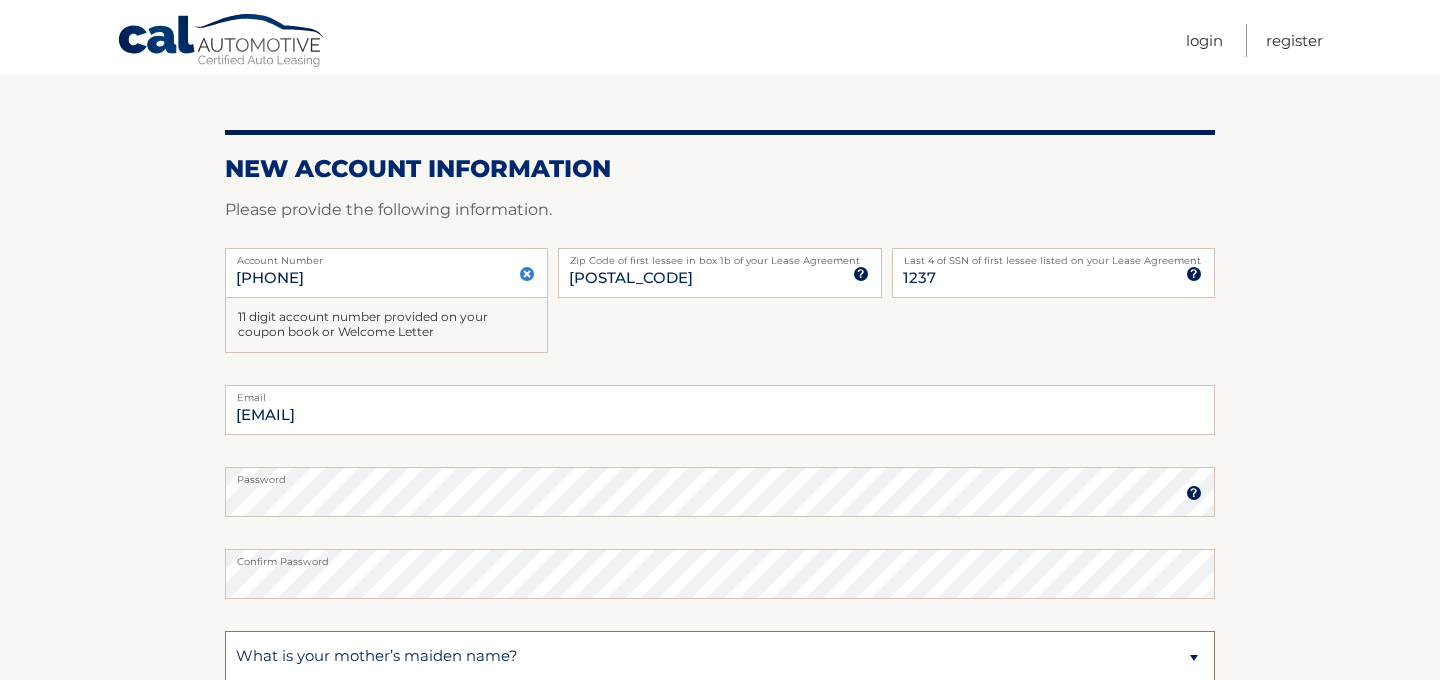 click on "Select a Security Question
What was the name of your elementary school?
What is your mother’s maiden name?
What street did you live on in the third grade?
In what city or town was your first job?
What was your childhood phone number including area code? (e.g., 000-000-0000)" at bounding box center (720, 656) 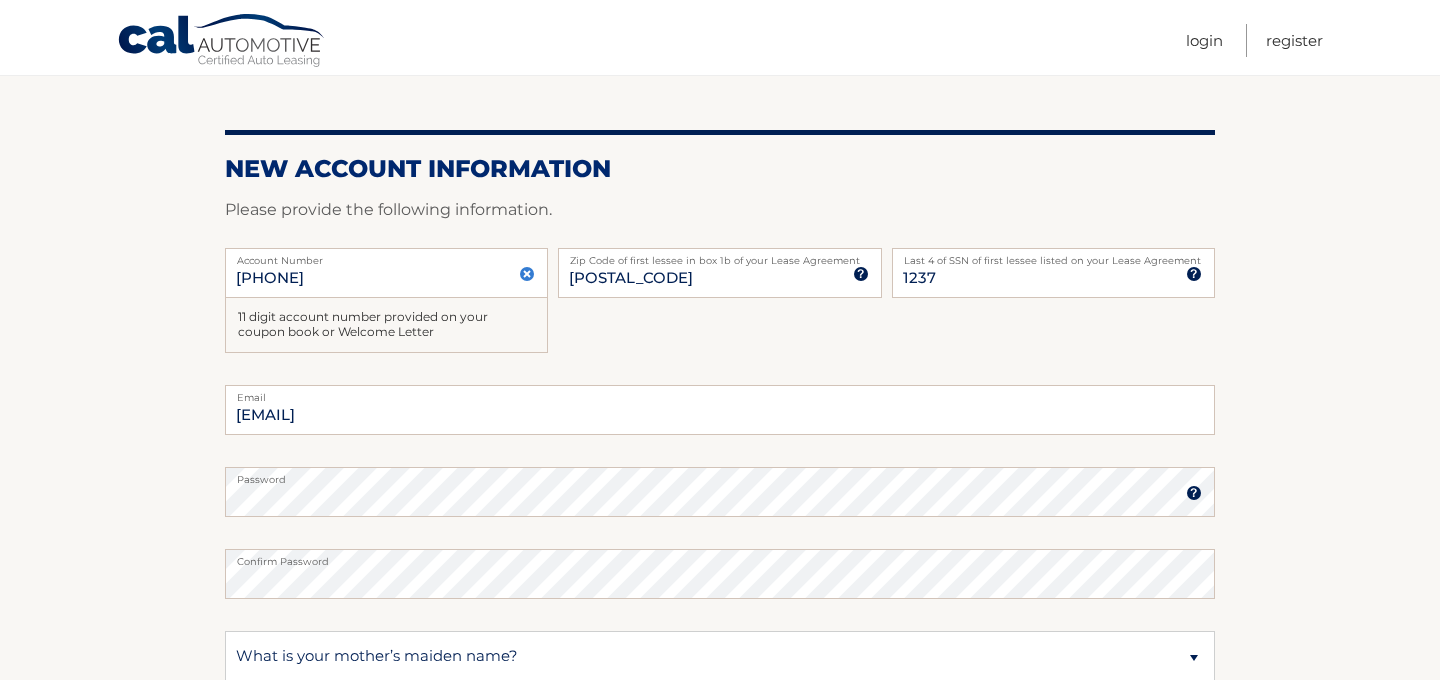 click on "New Account Information
Please provide the following information.
44455950229
Account Number
11 digit account number provided on your coupon book or Welcome Letter
11005
Zip Code of first lessee in box 1b of your Lease Agreement
Zip Code of first lessee in box 1b of your Lease Agreement
1237
Last 4 of SSN of first lessee listed on your Lease Agreement
Last 4 of SSN of first lessee listed on your Lease Agreement
cgsb97@gmail.com
Email" at bounding box center [720, 482] 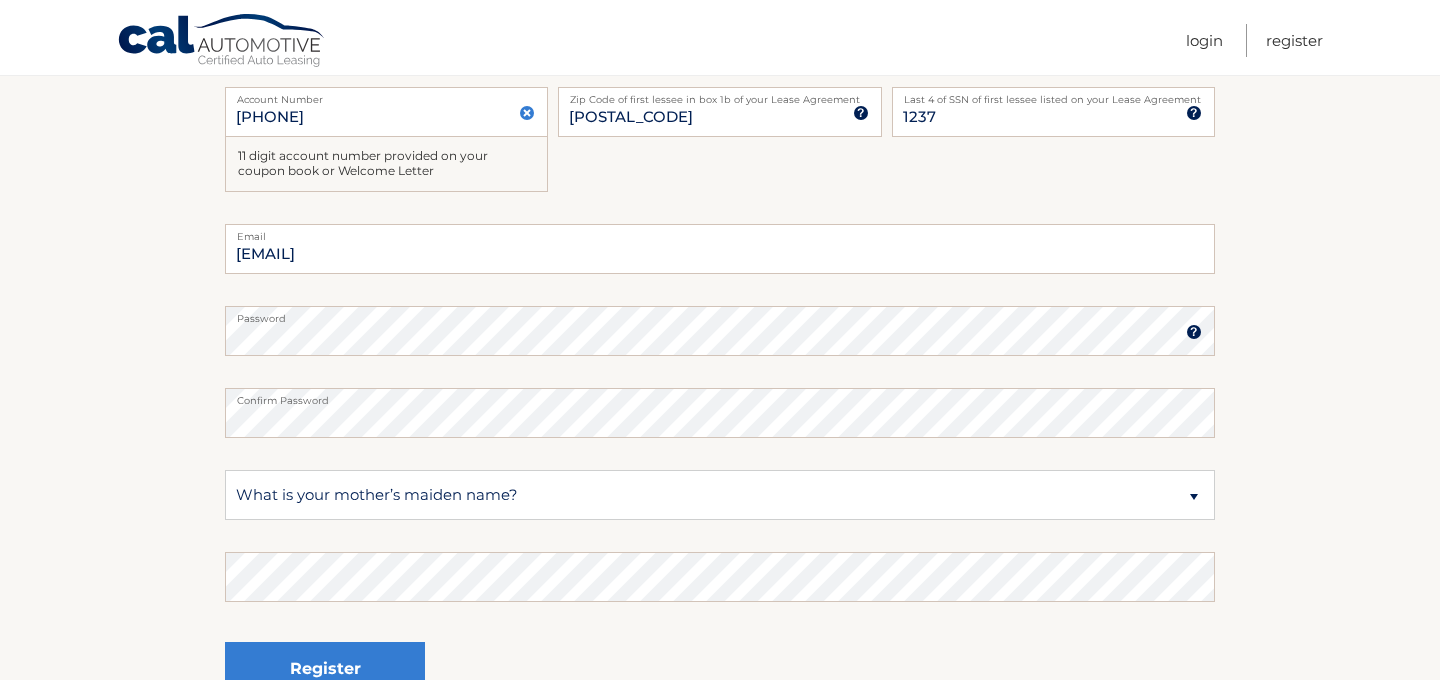 scroll, scrollTop: 382, scrollLeft: 0, axis: vertical 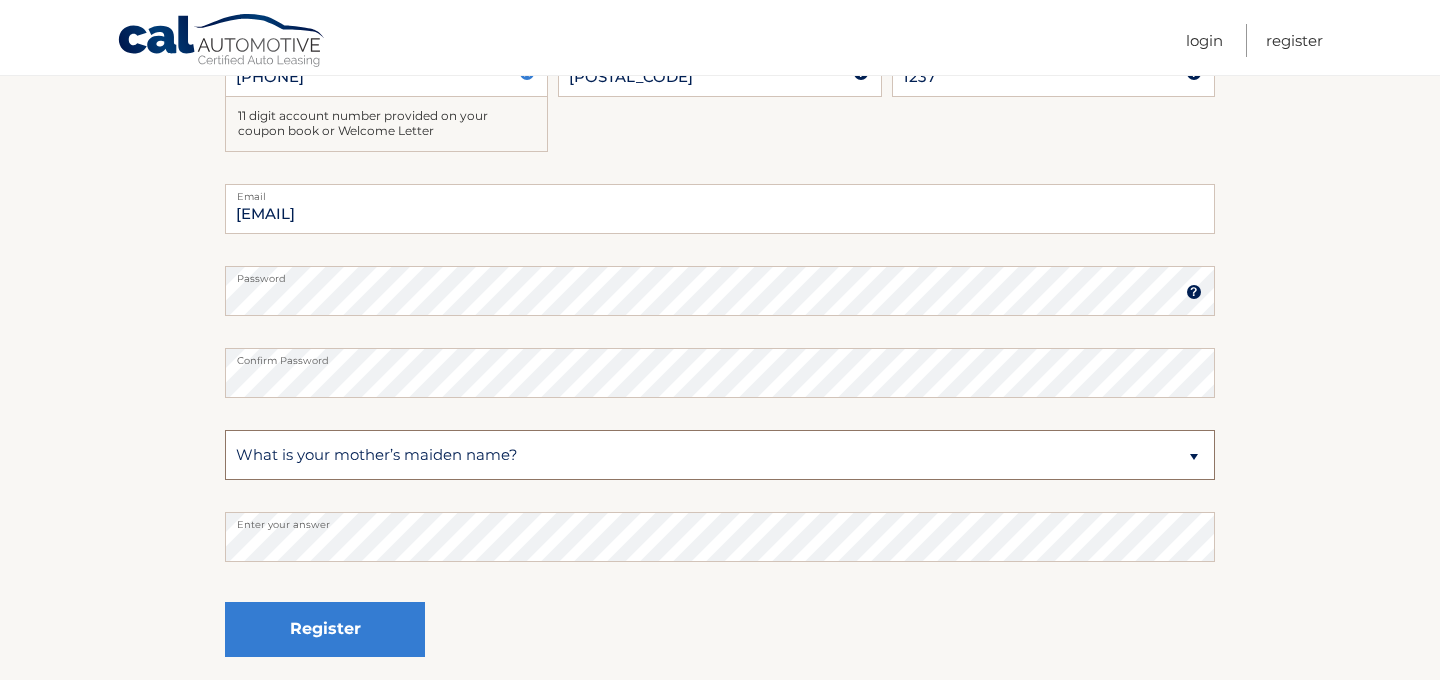 click on "Select a Security Question
What was the name of your elementary school?
What is your mother’s maiden name?
What street did you live on in the third grade?
In what city or town was your first job?
What was your childhood phone number including area code? (e.g., 000-000-0000)" at bounding box center [720, 455] 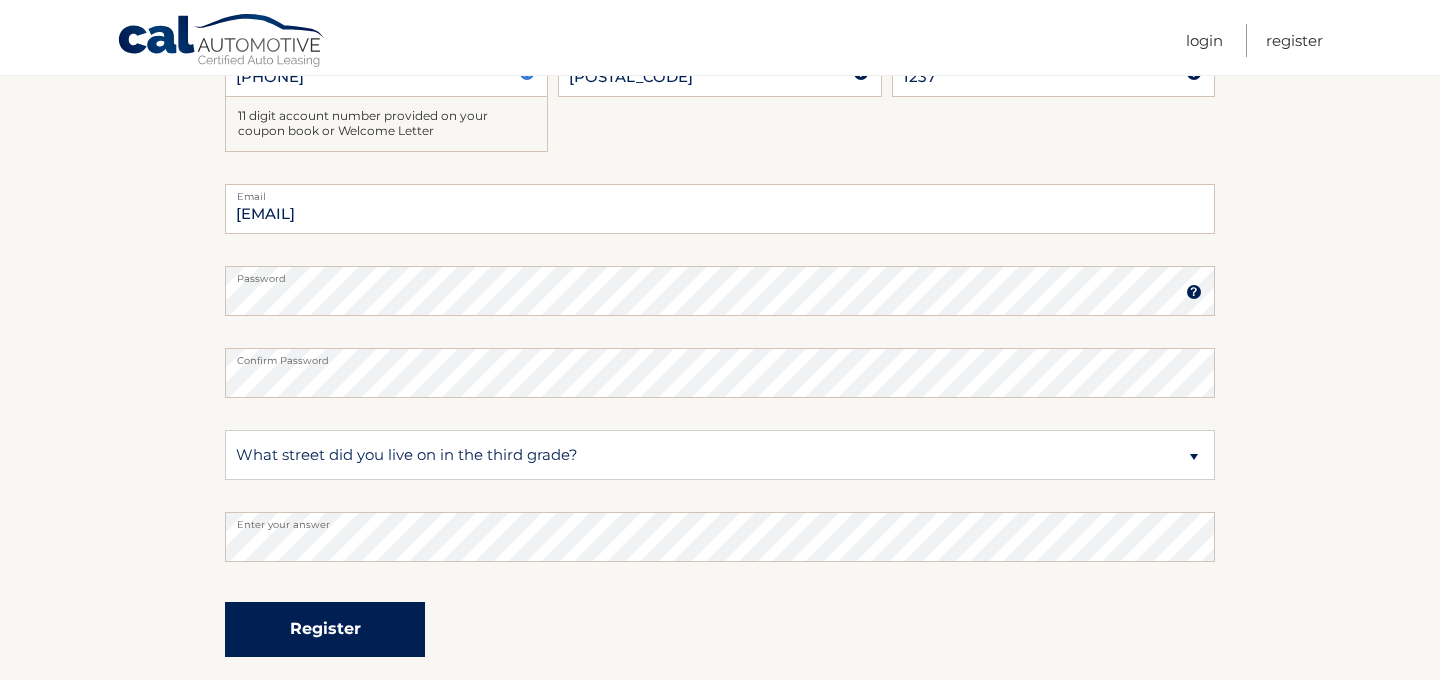 click on "Register" at bounding box center (325, 629) 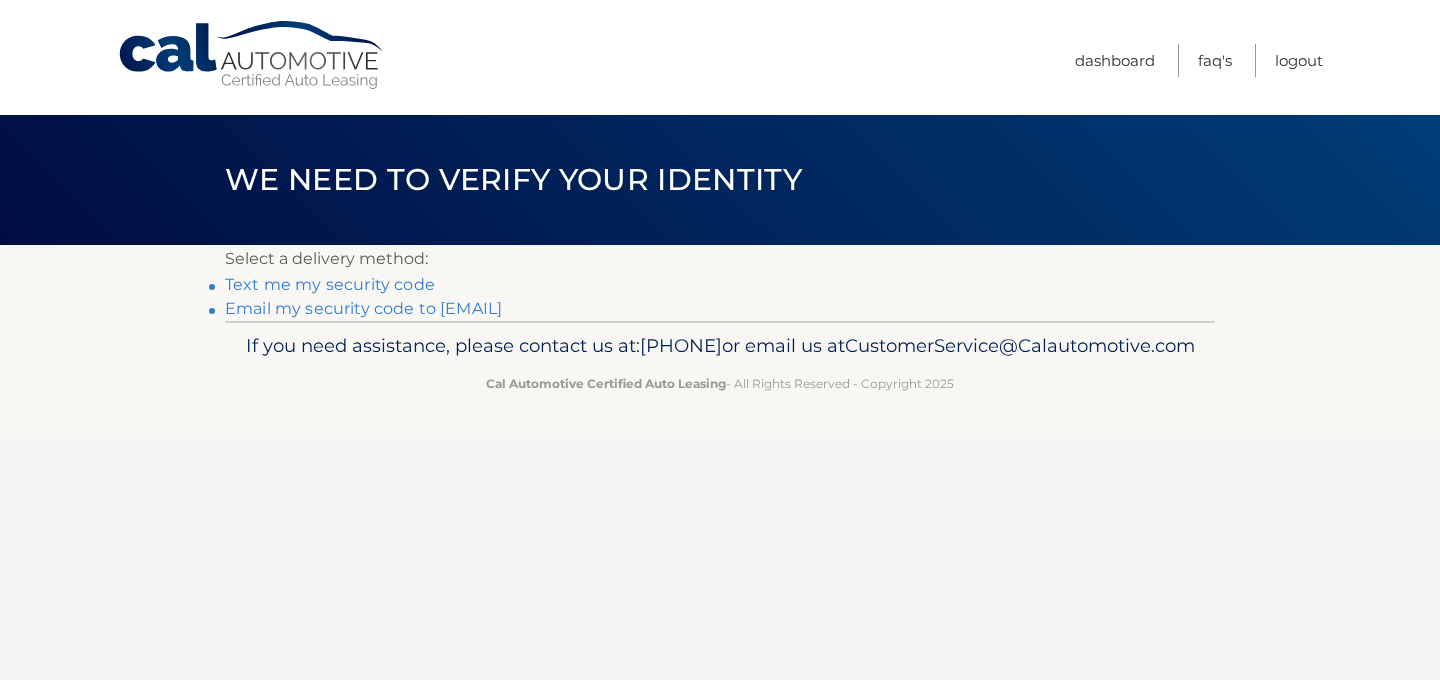 scroll, scrollTop: 0, scrollLeft: 0, axis: both 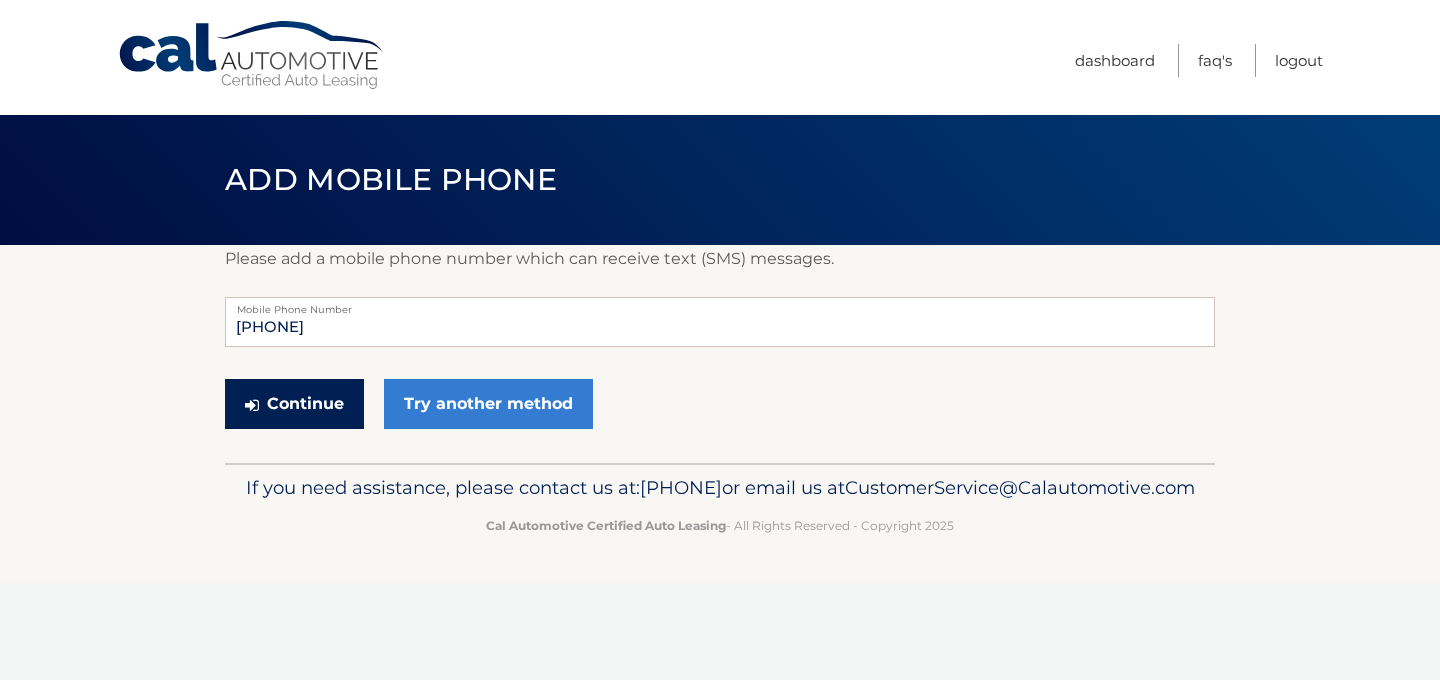 click on "Continue" at bounding box center [294, 404] 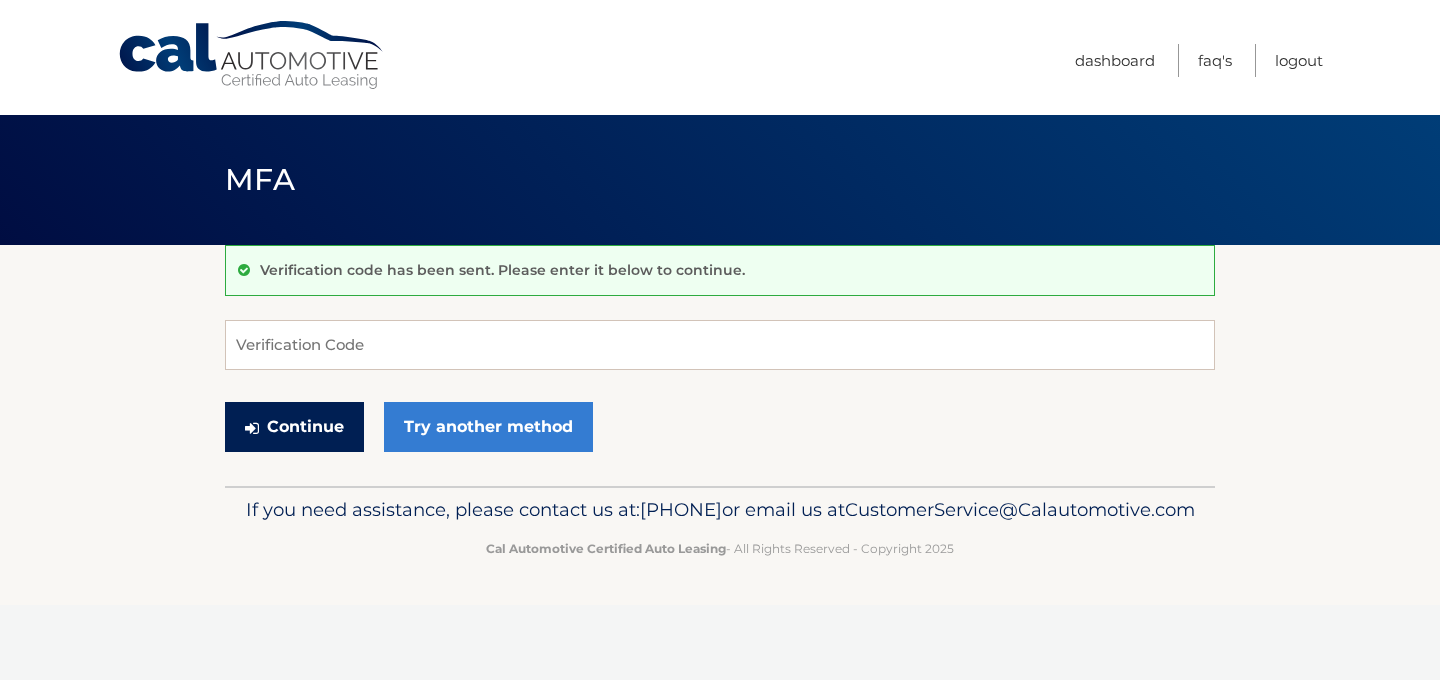 scroll, scrollTop: 0, scrollLeft: 0, axis: both 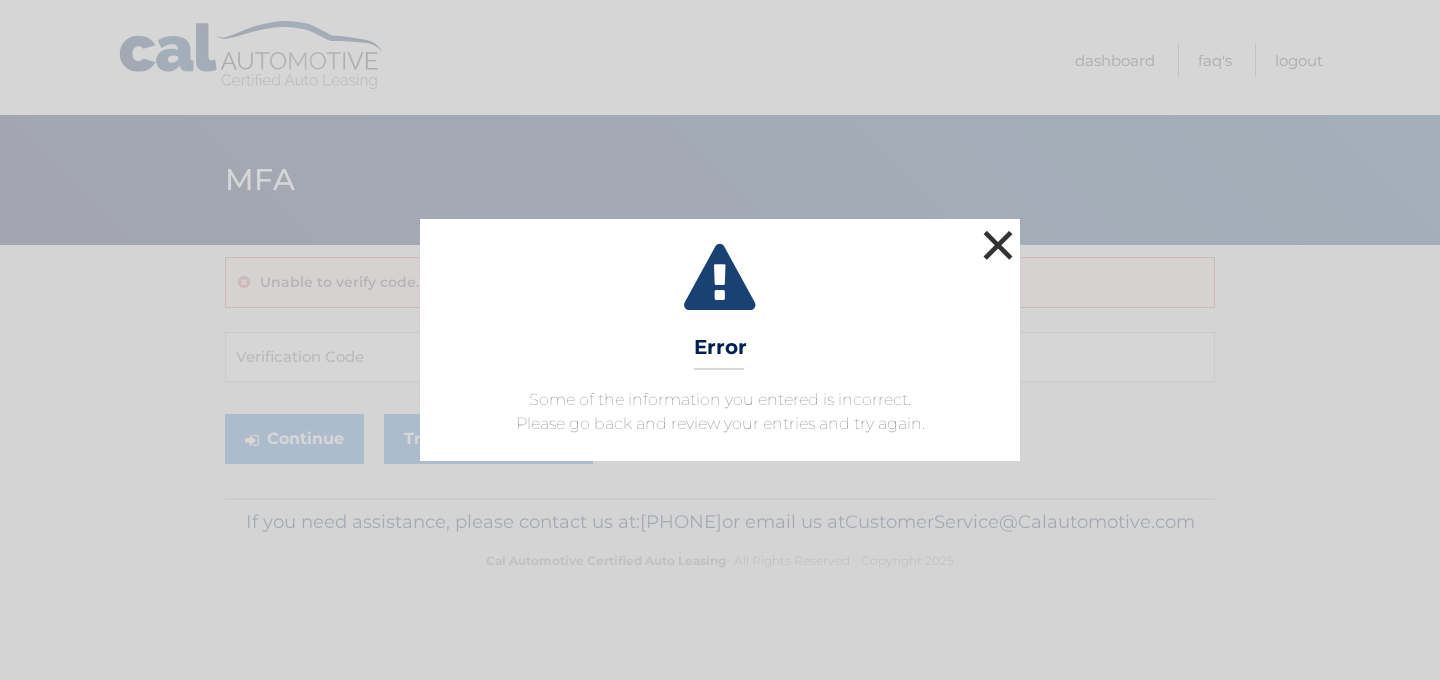 click on "×" at bounding box center (998, 245) 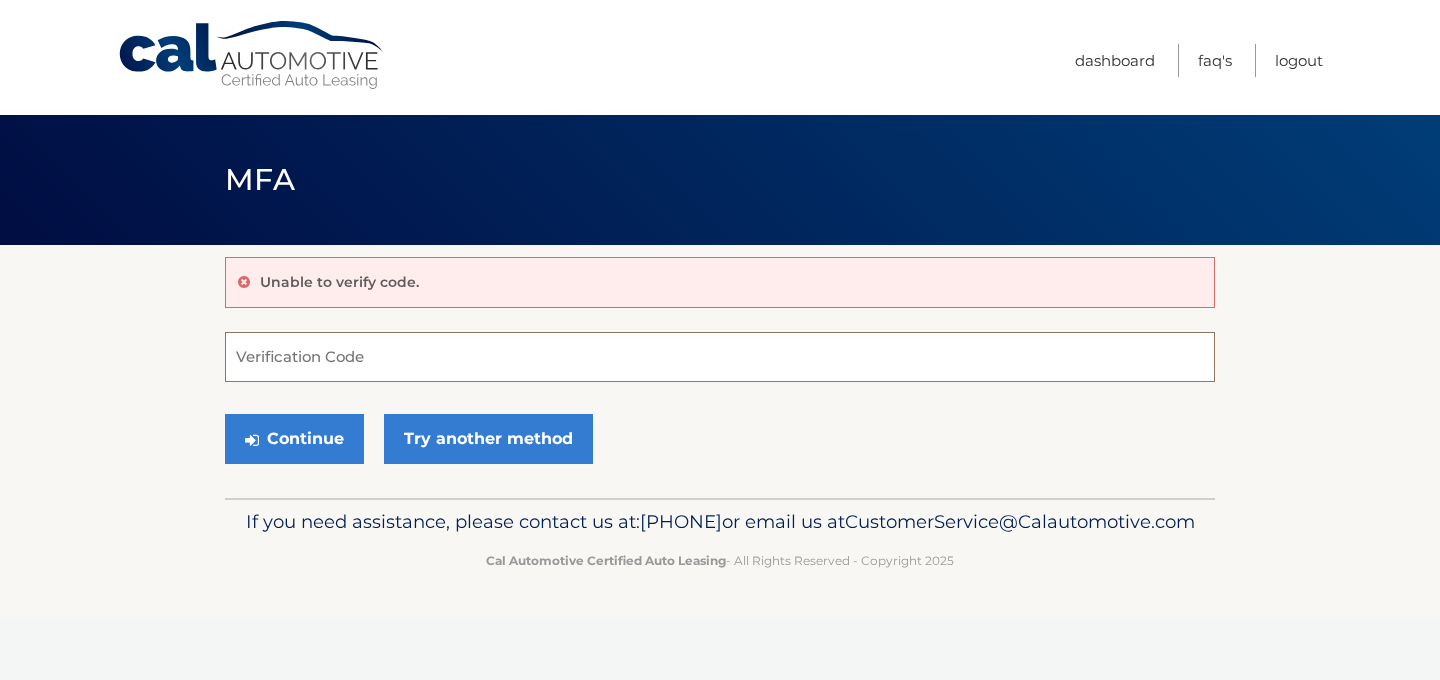 click on "Verification Code" at bounding box center (720, 357) 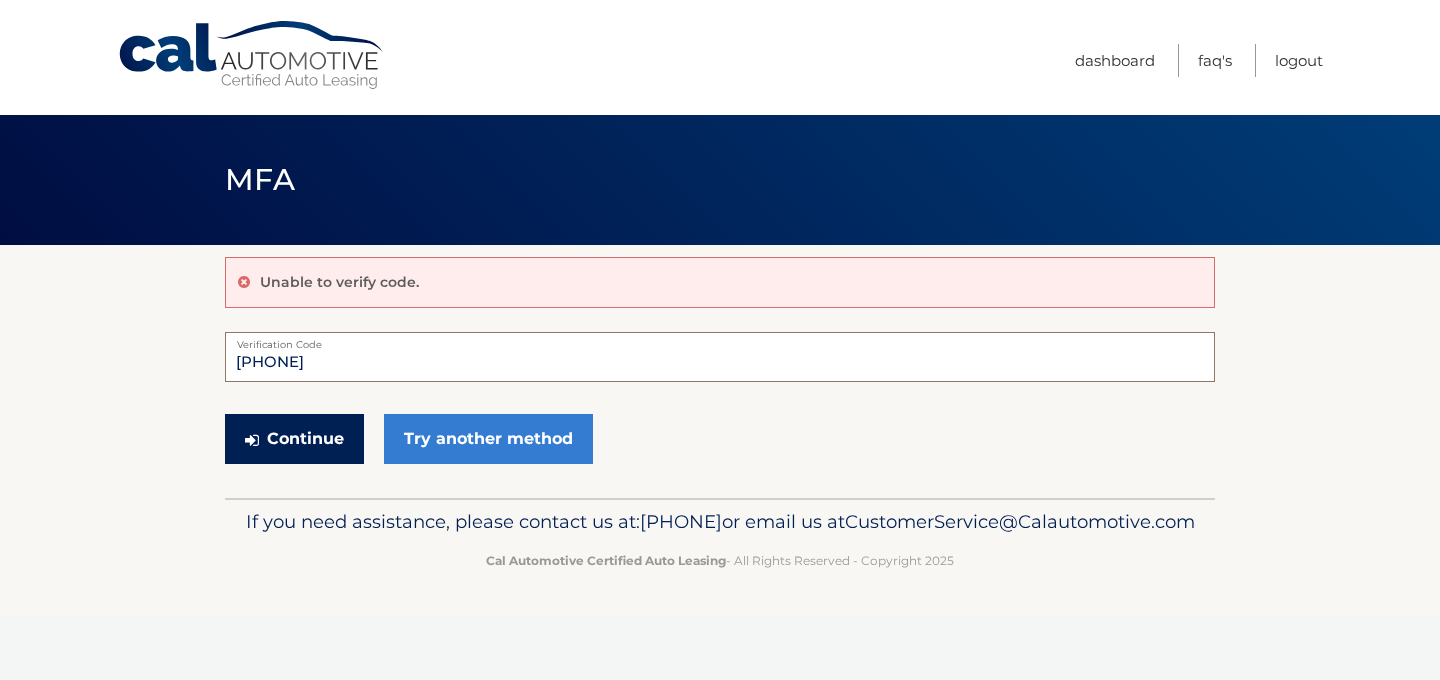 type on "508855" 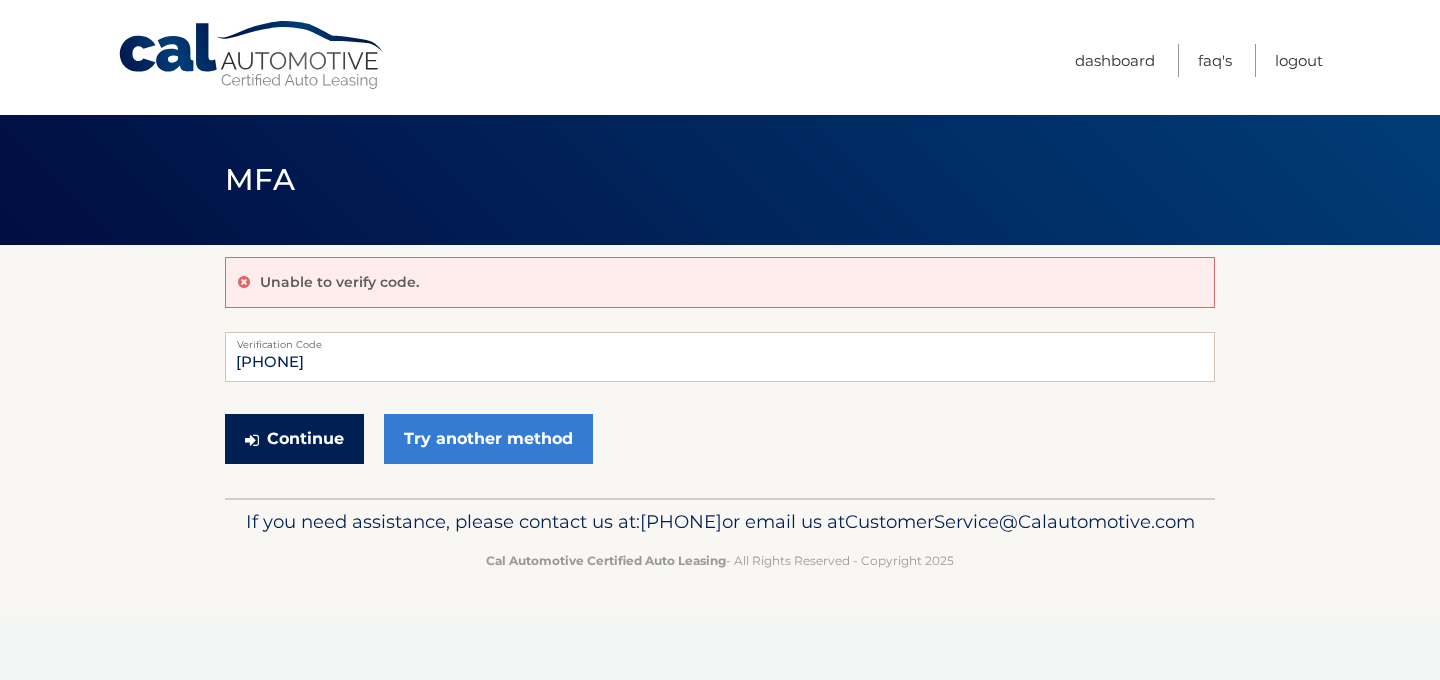 click on "Continue" at bounding box center [294, 439] 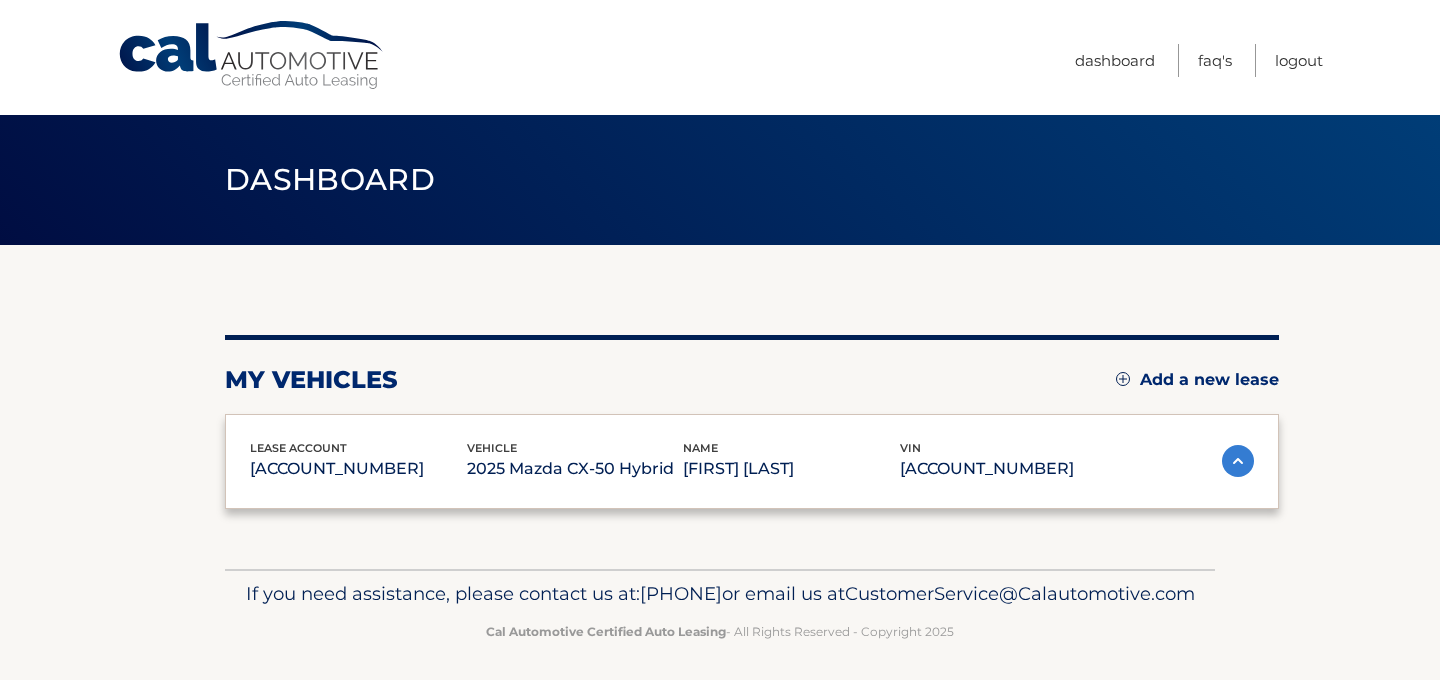 scroll, scrollTop: 0, scrollLeft: 0, axis: both 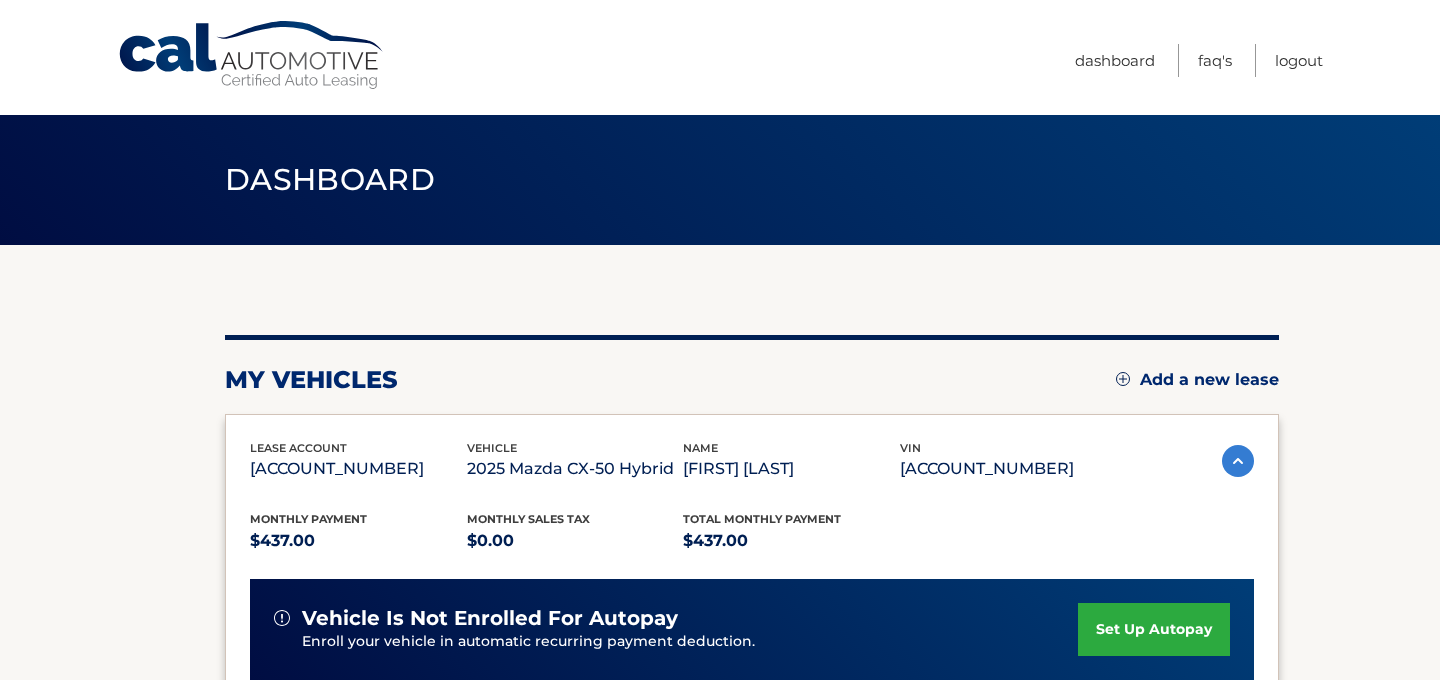 click on "set up autopay" at bounding box center [1154, 629] 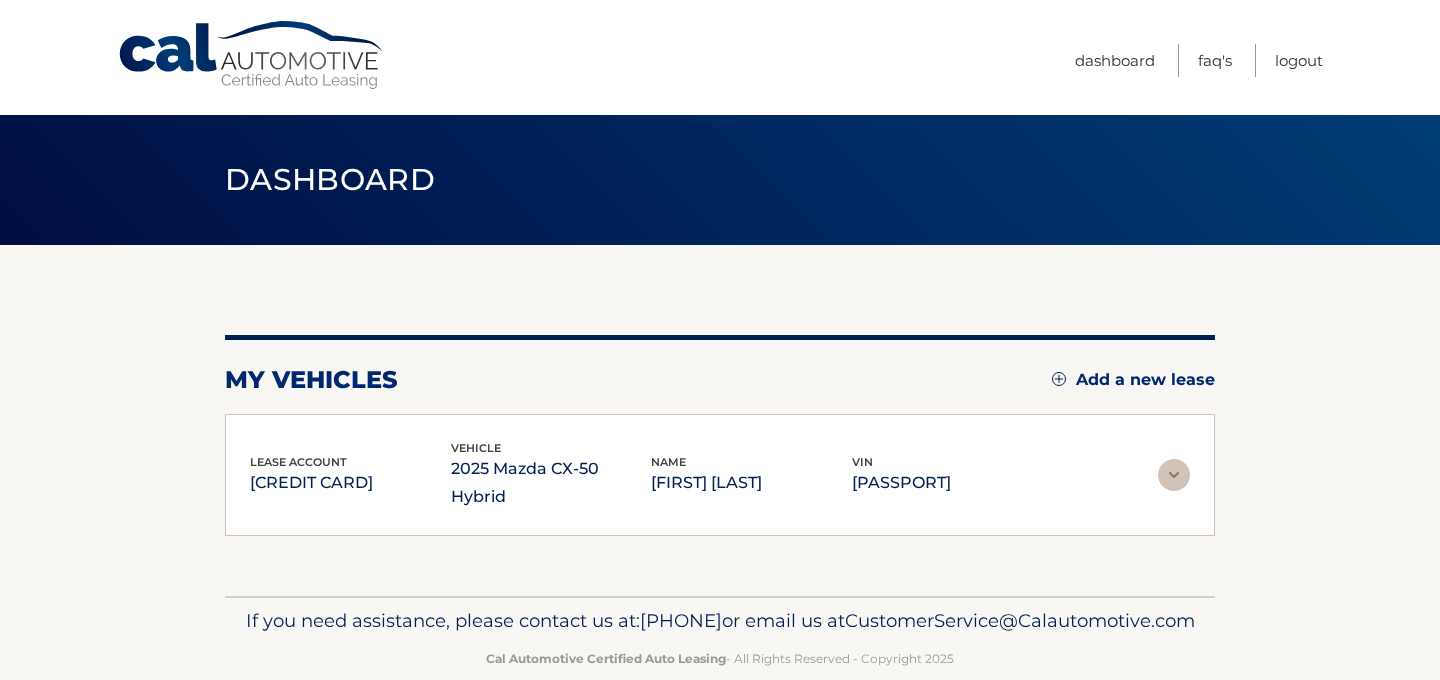 scroll, scrollTop: 0, scrollLeft: 0, axis: both 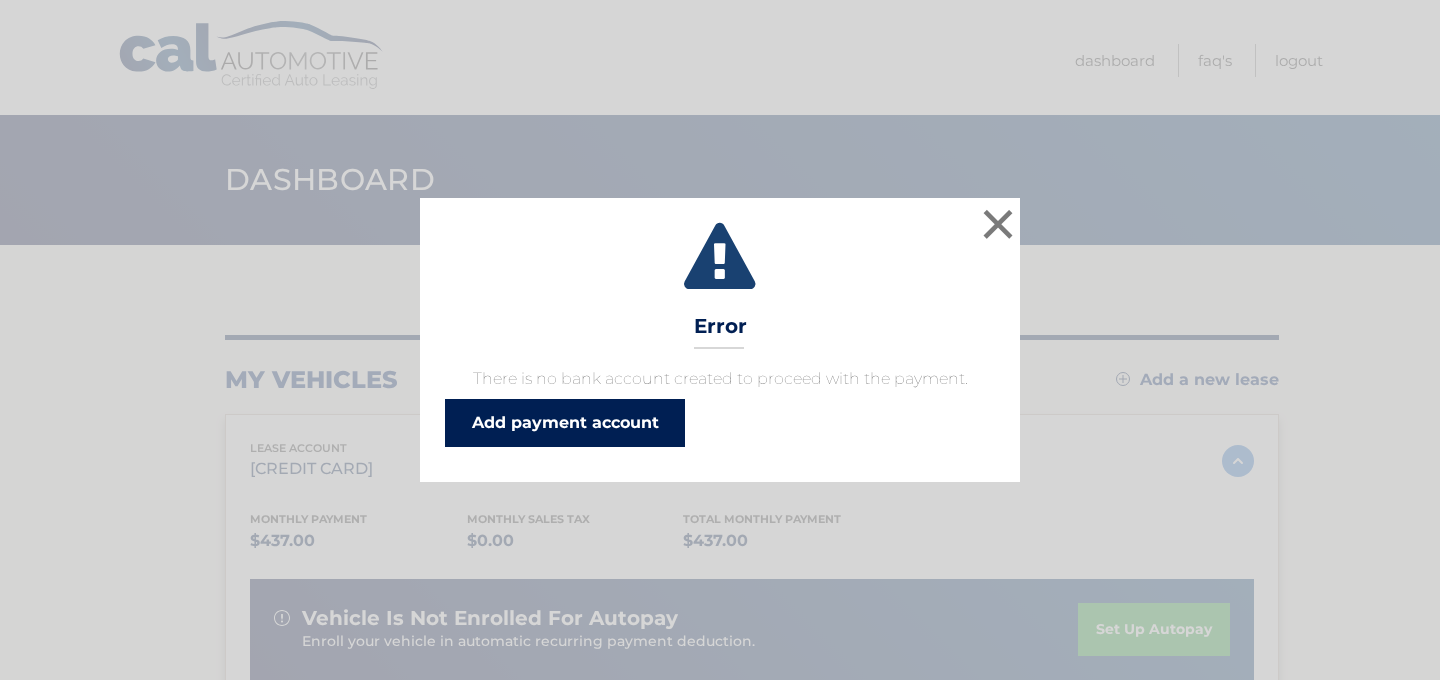 click on "Add payment account" at bounding box center (565, 423) 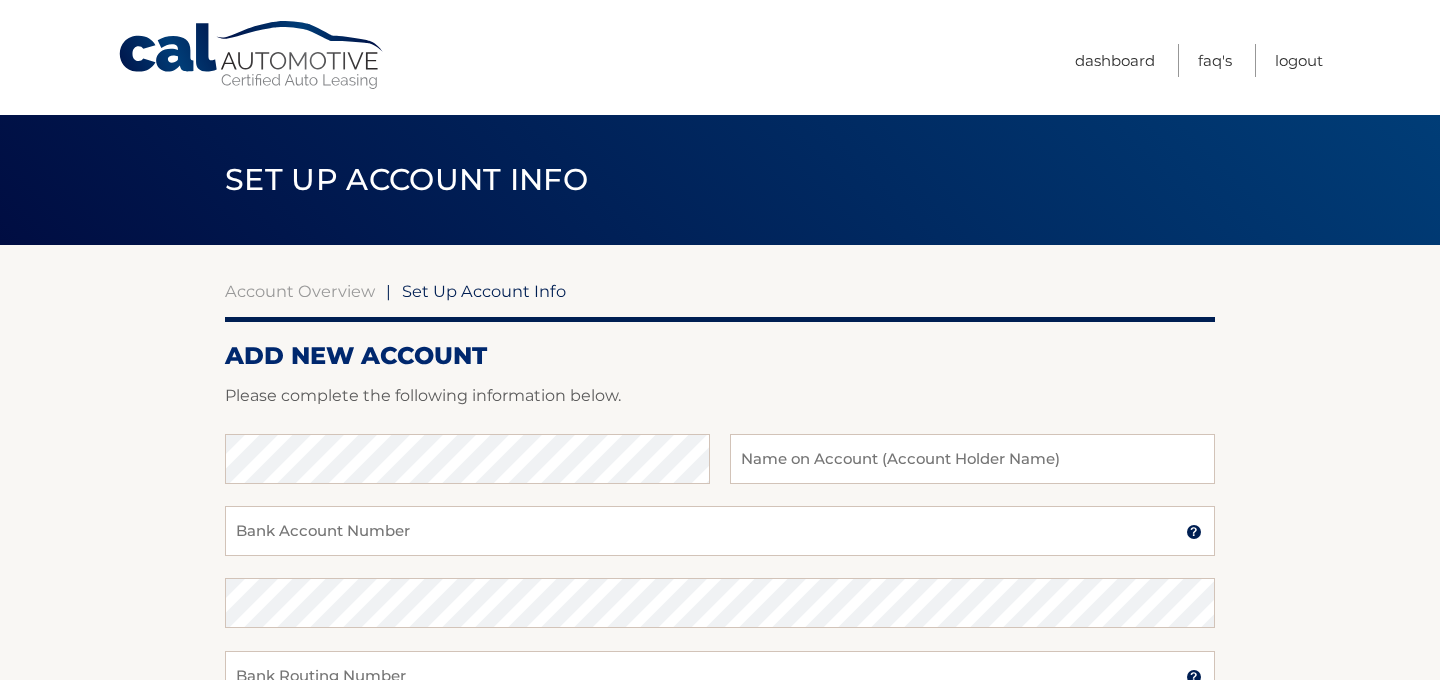 scroll, scrollTop: 0, scrollLeft: 0, axis: both 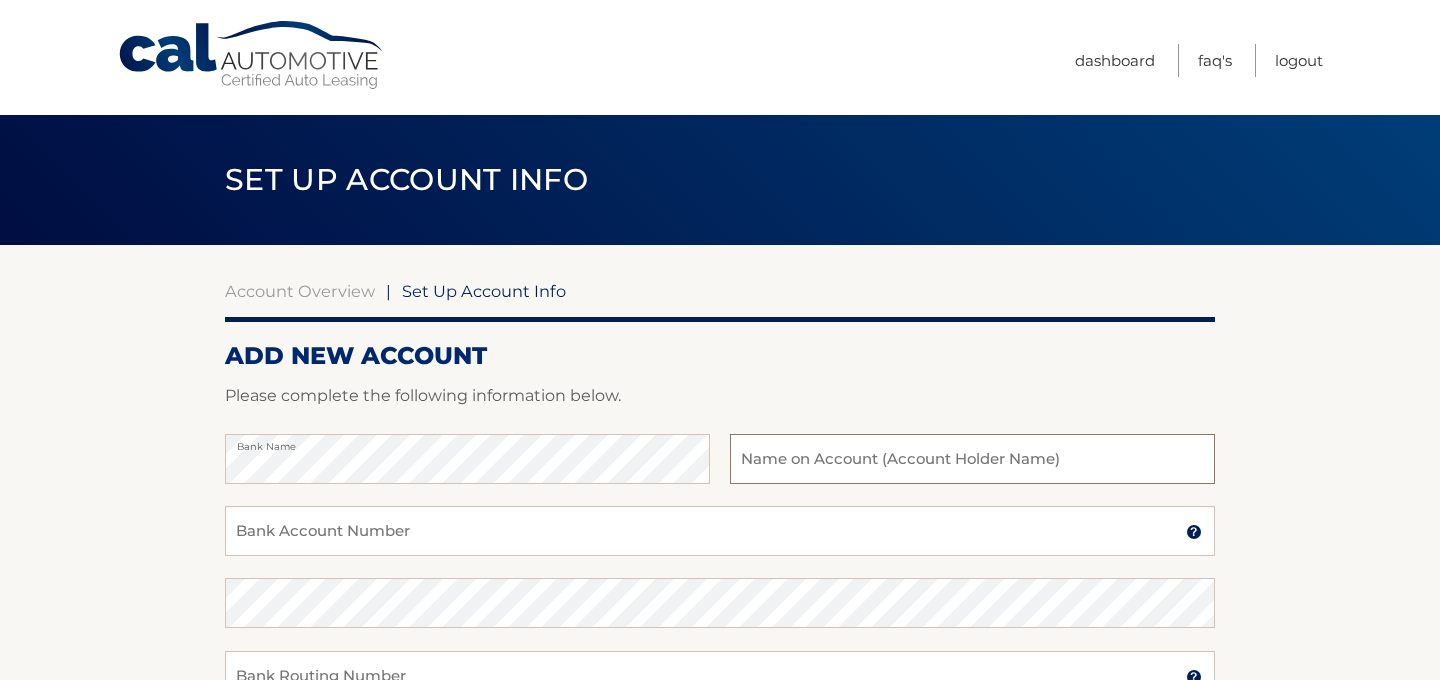 click at bounding box center [972, 459] 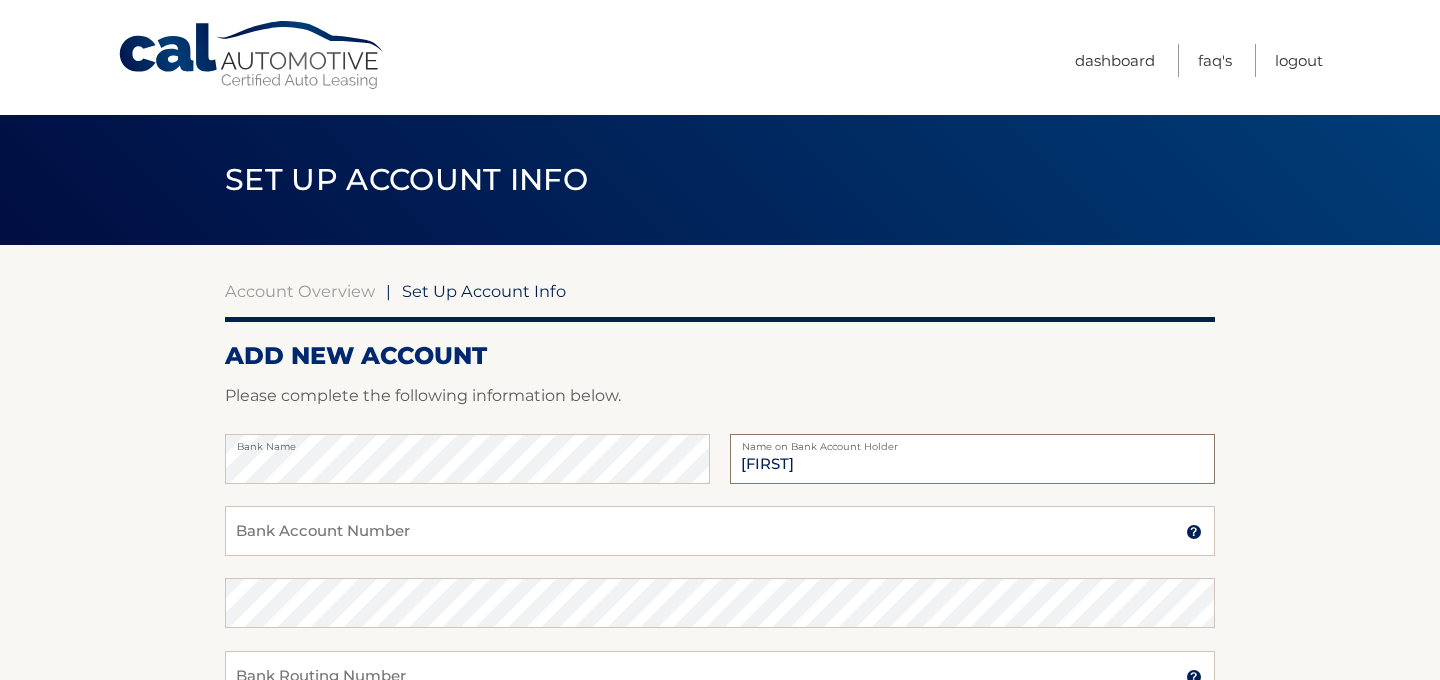type on "[FIRST] [LAST]" 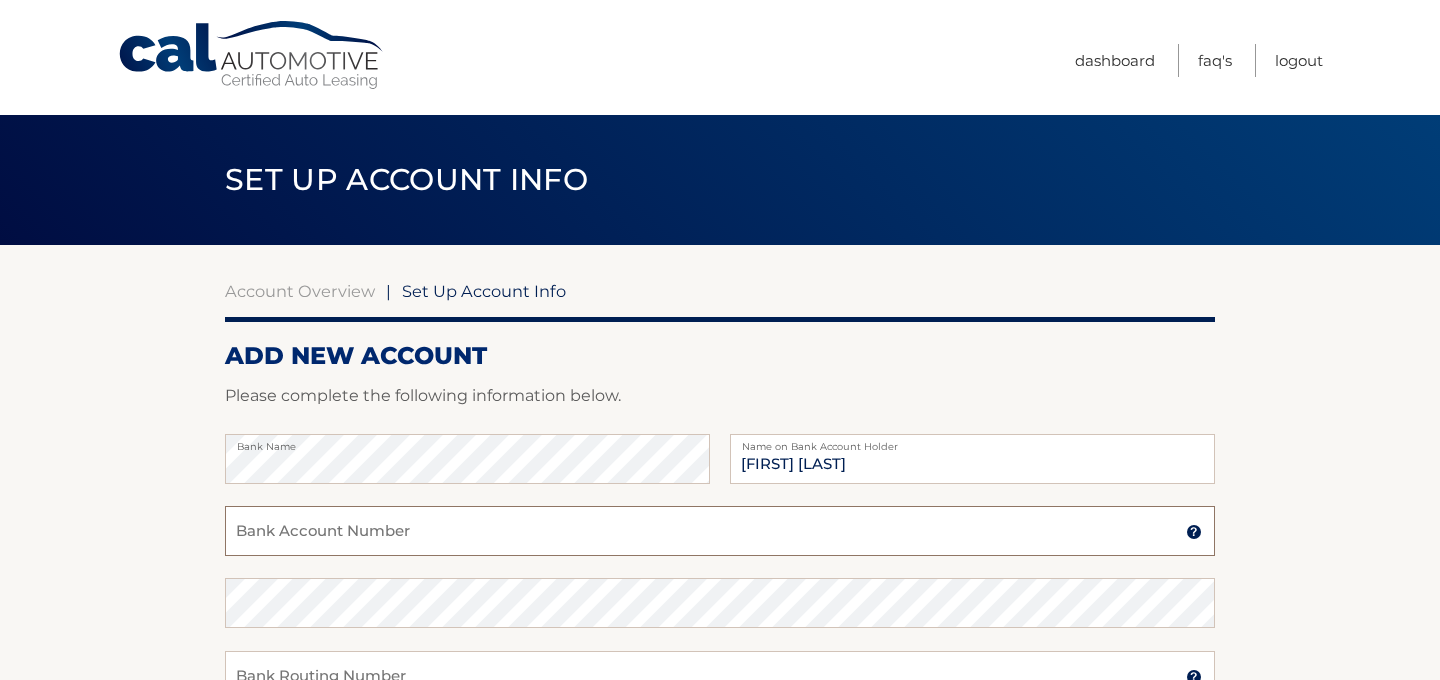 click on "Bank Account Number" at bounding box center (720, 531) 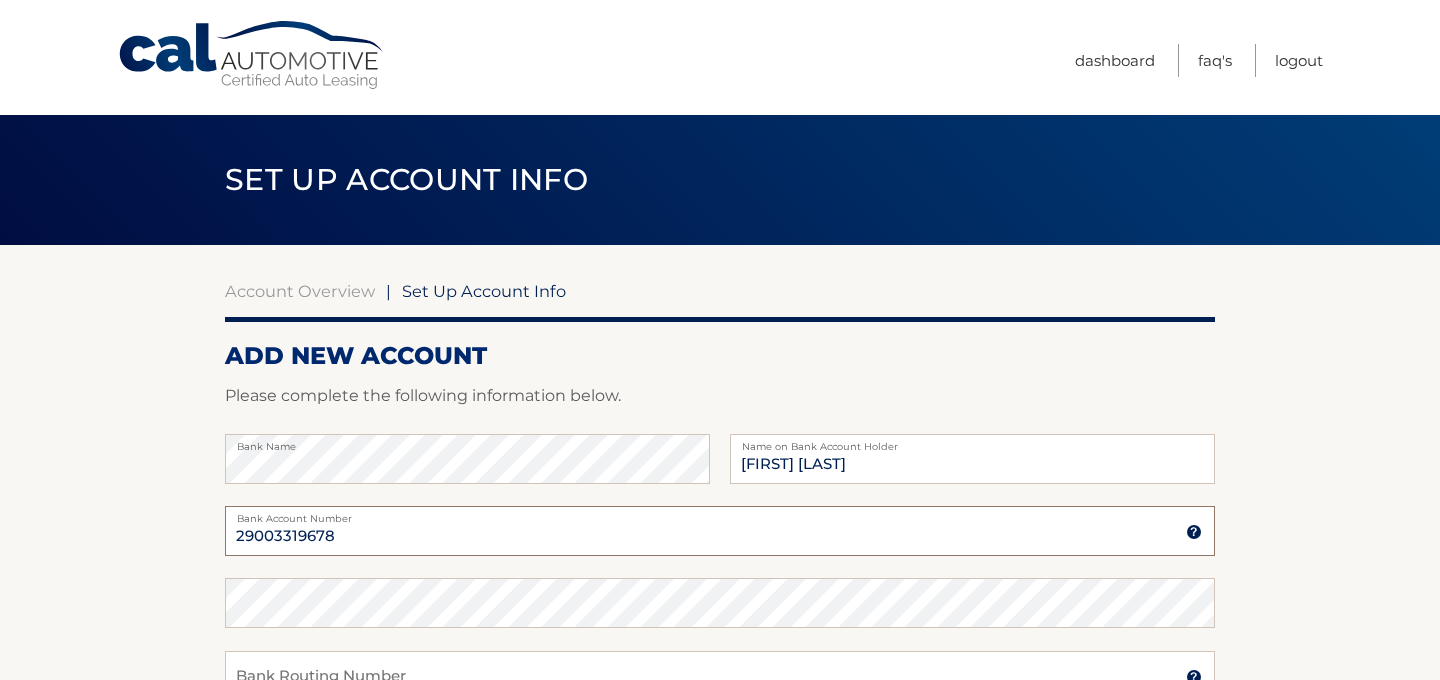 type on "29003319678" 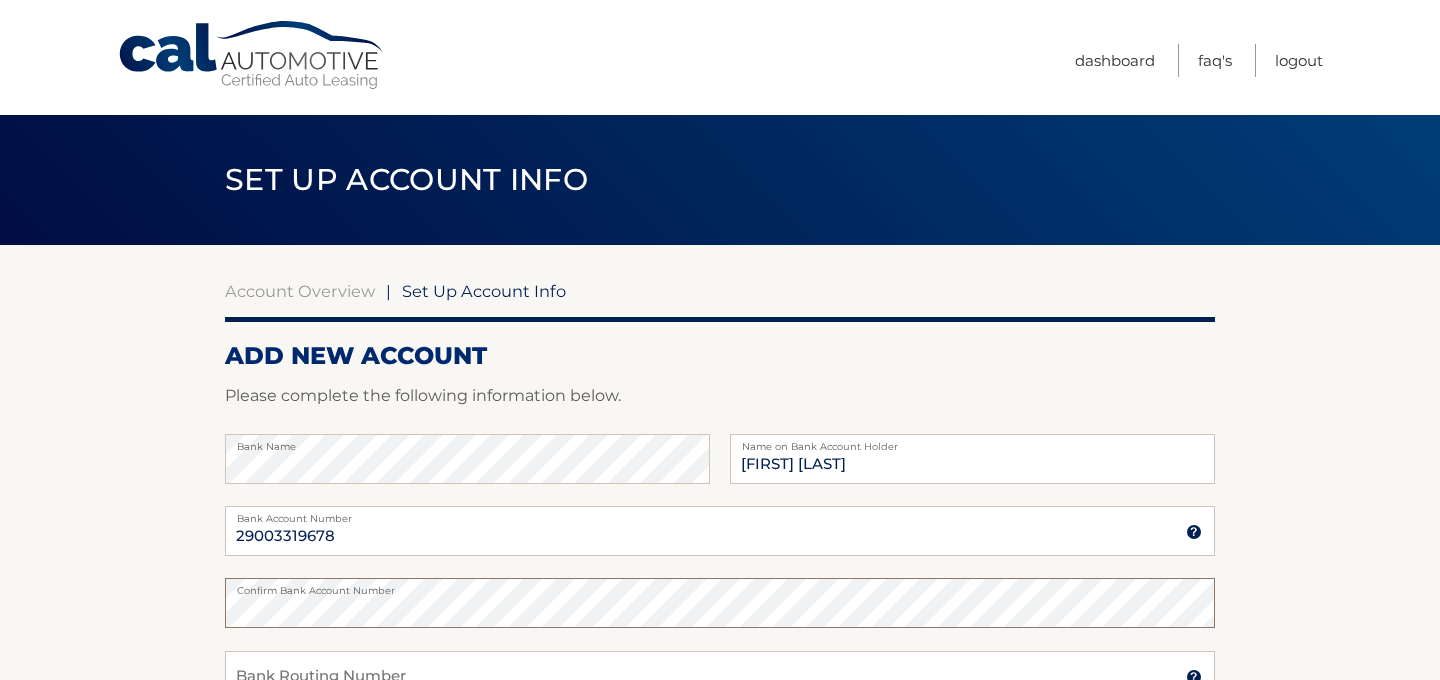 click on "save & submit" at bounding box center [305, 928] 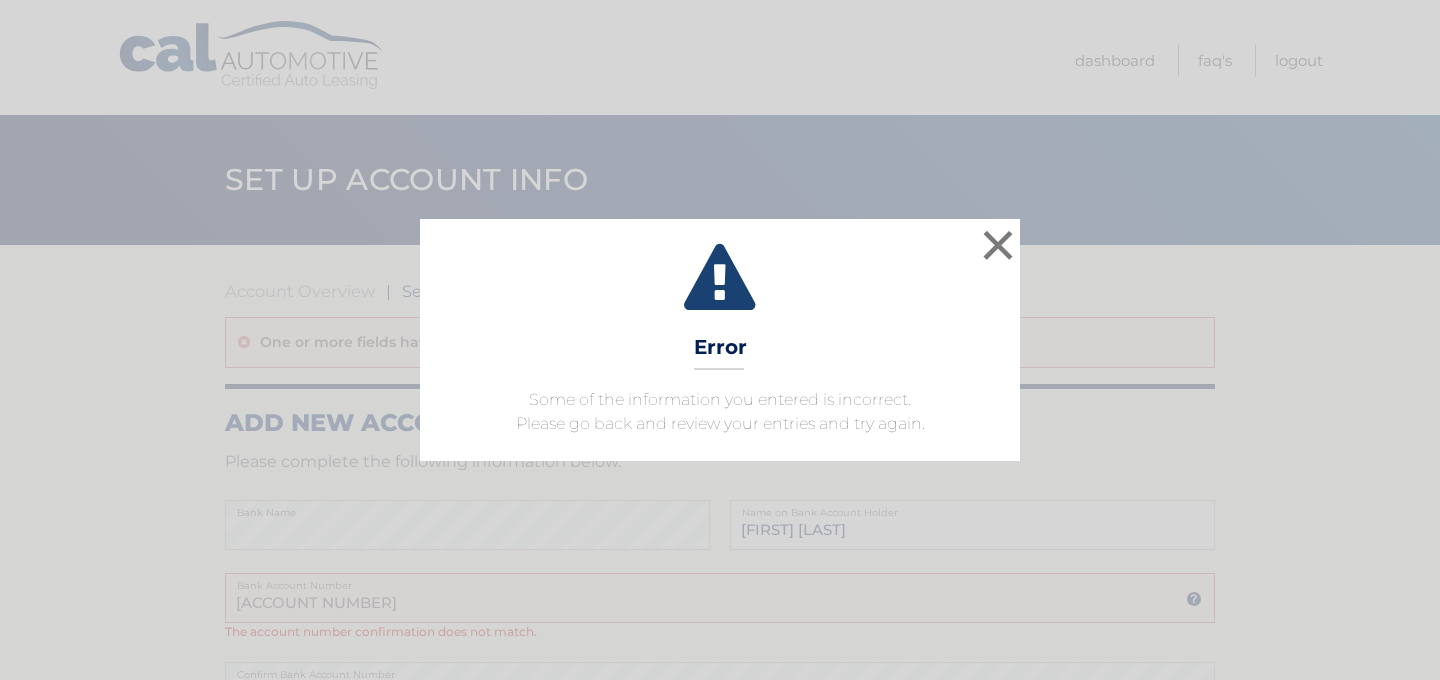 scroll, scrollTop: 0, scrollLeft: 0, axis: both 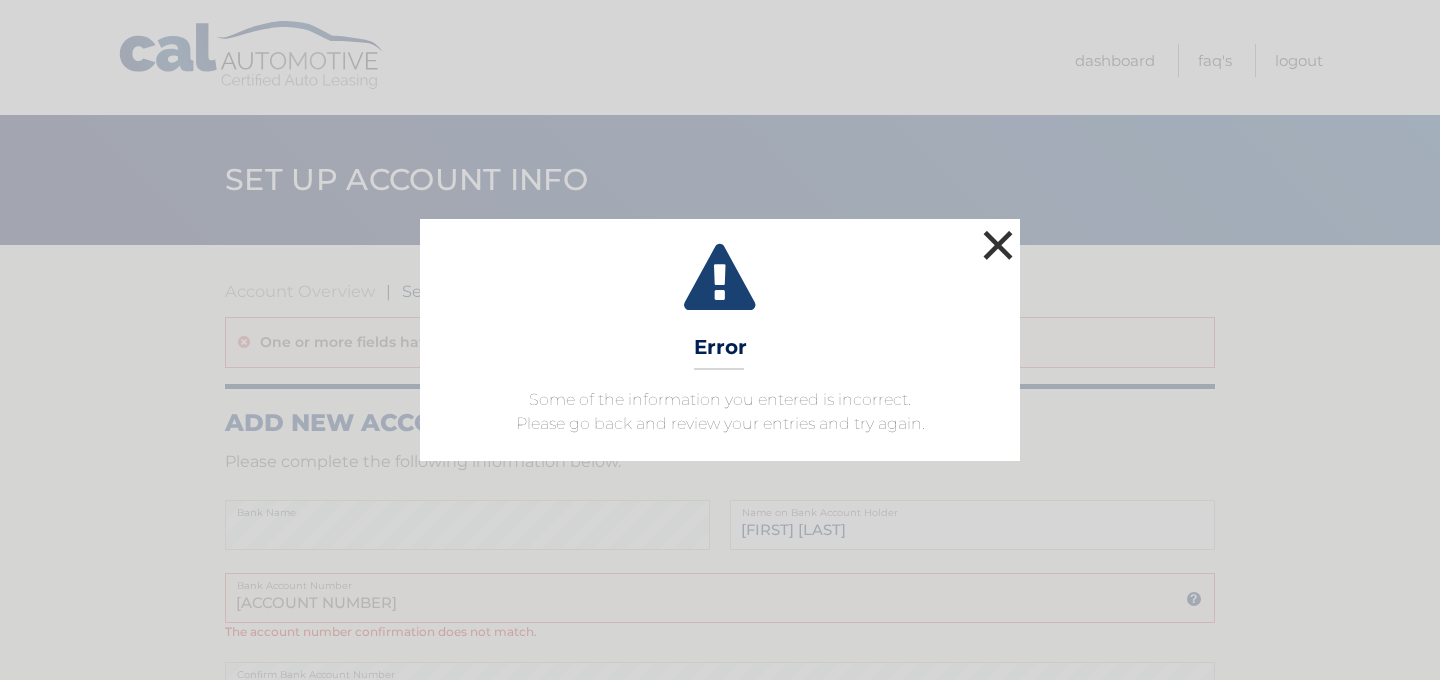 click on "×" at bounding box center [998, 245] 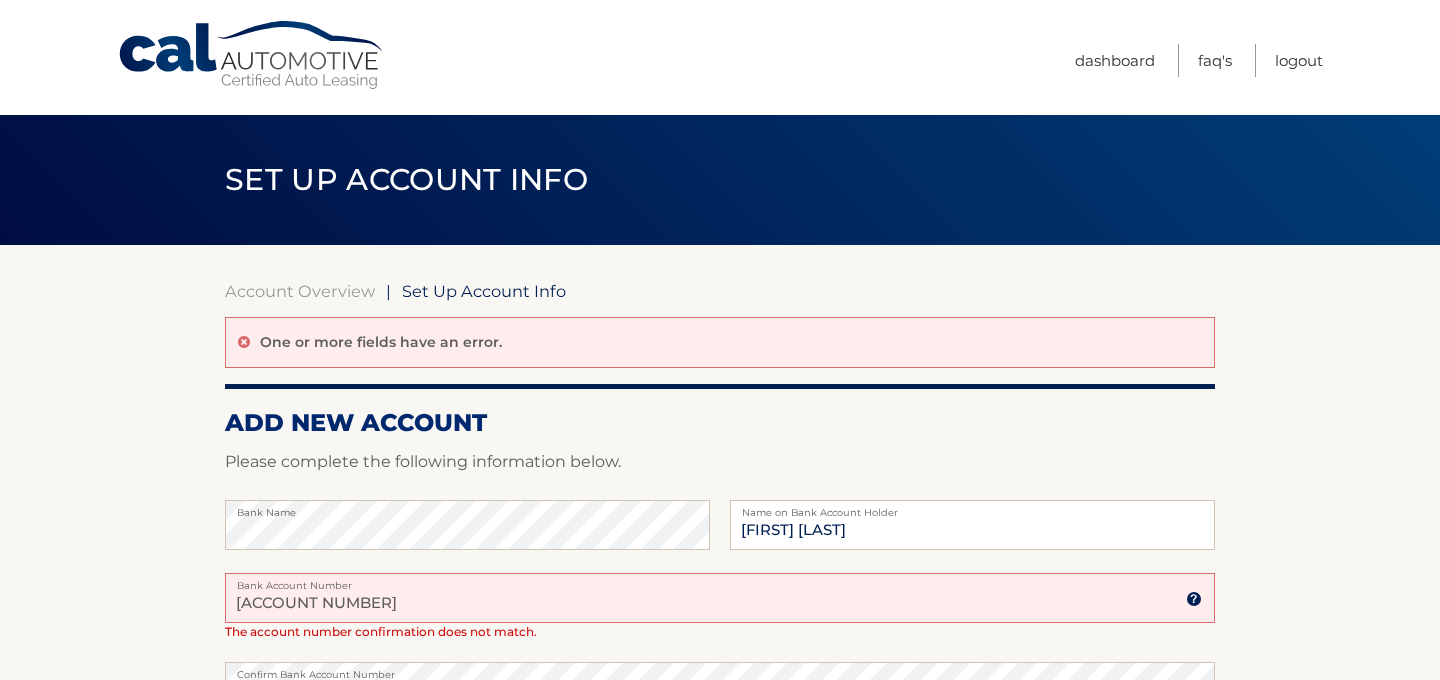 click on "Bank Account Number" at bounding box center (720, 581) 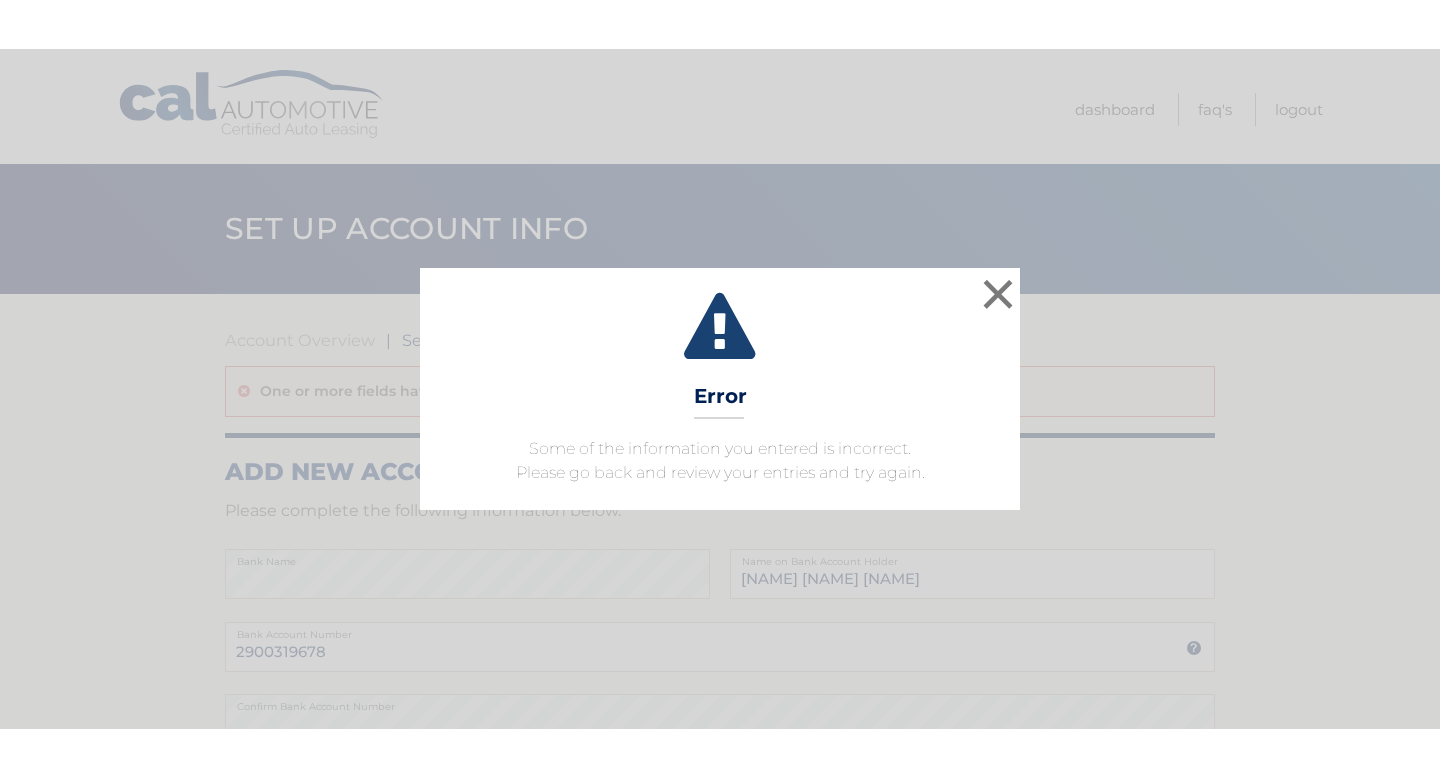 scroll, scrollTop: 0, scrollLeft: 0, axis: both 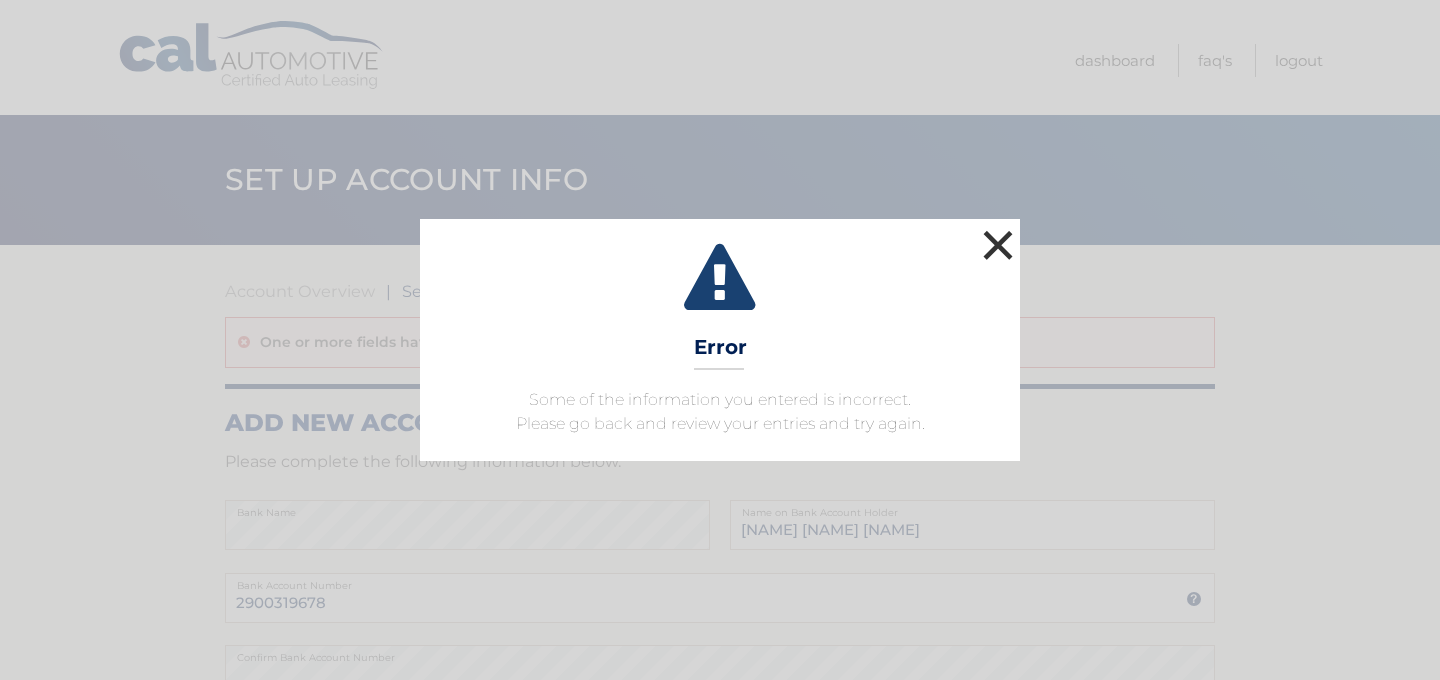click on "×" at bounding box center (998, 245) 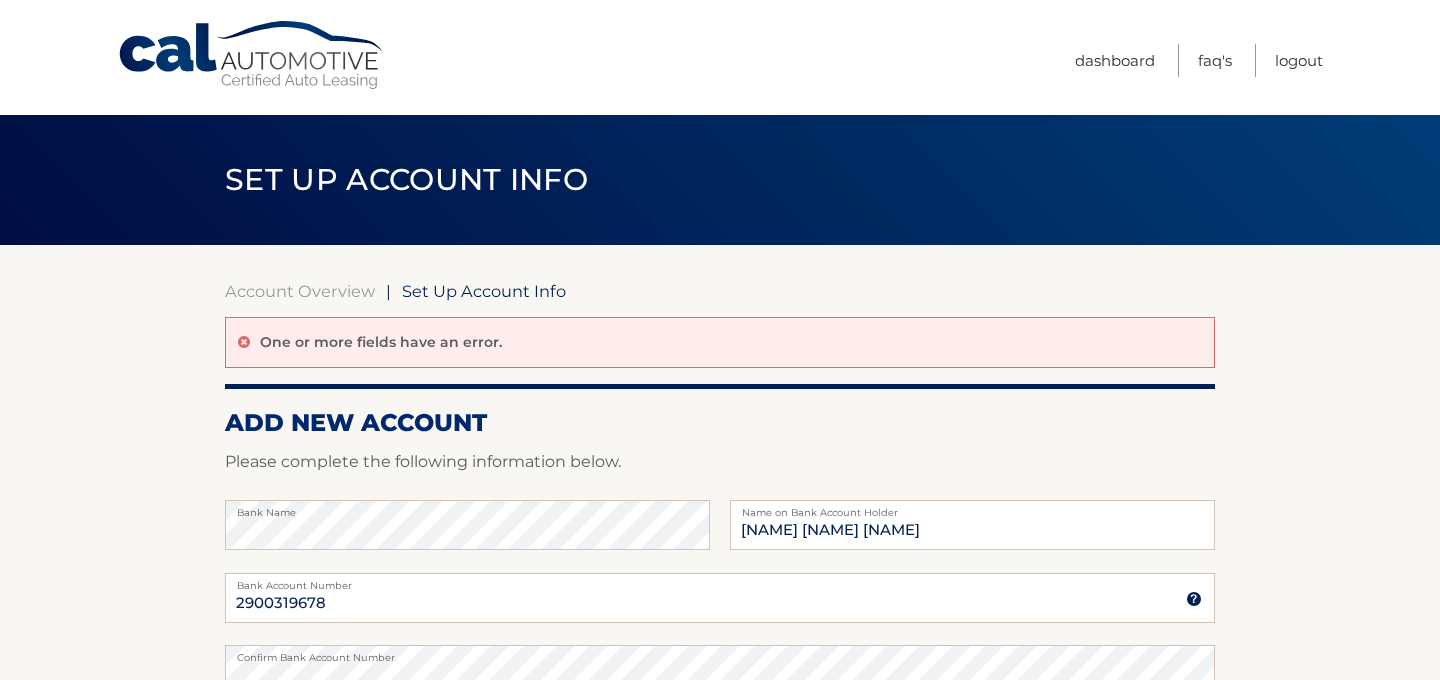 drag, startPoint x: 1431, startPoint y: 298, endPoint x: 1397, endPoint y: 408, distance: 115.134705 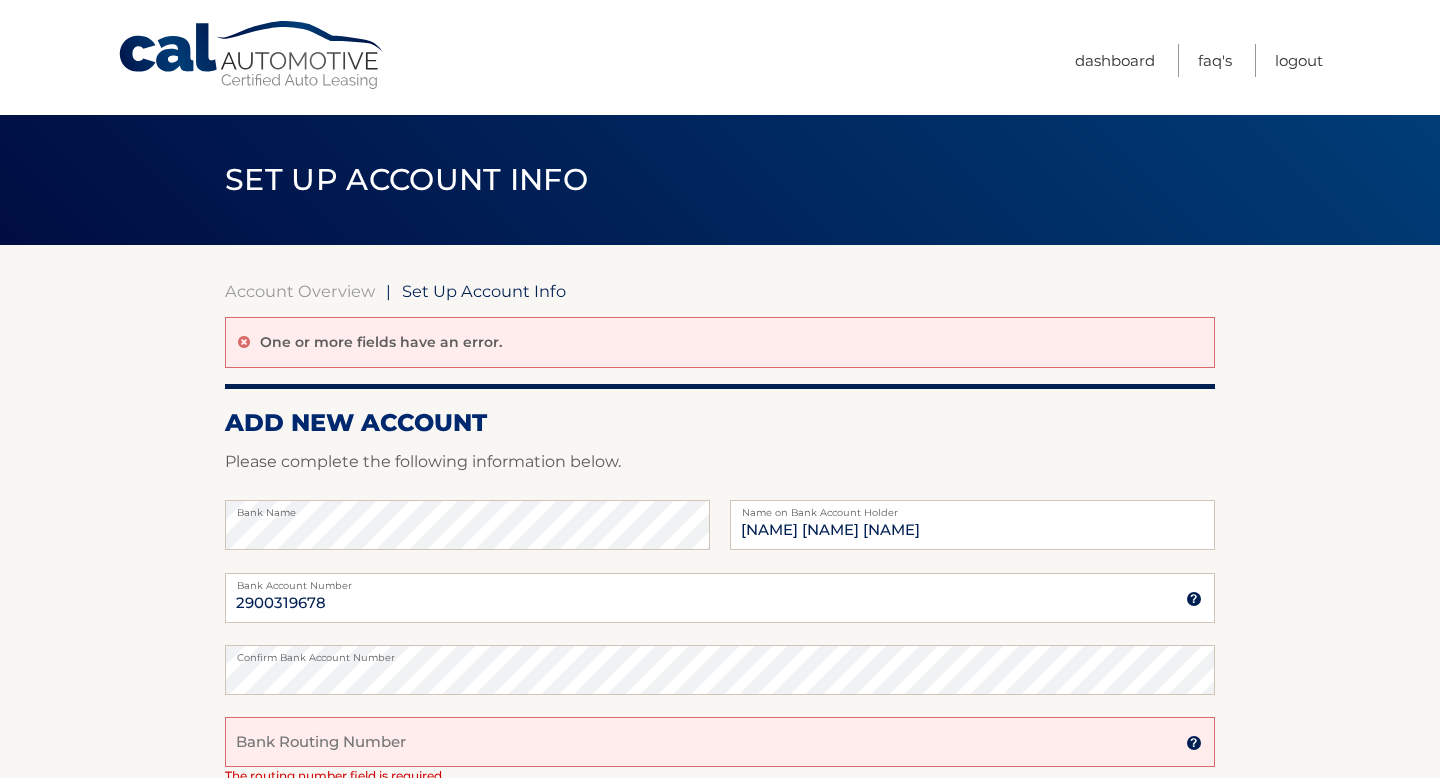 click on "Bank Routing Number" at bounding box center [720, 742] 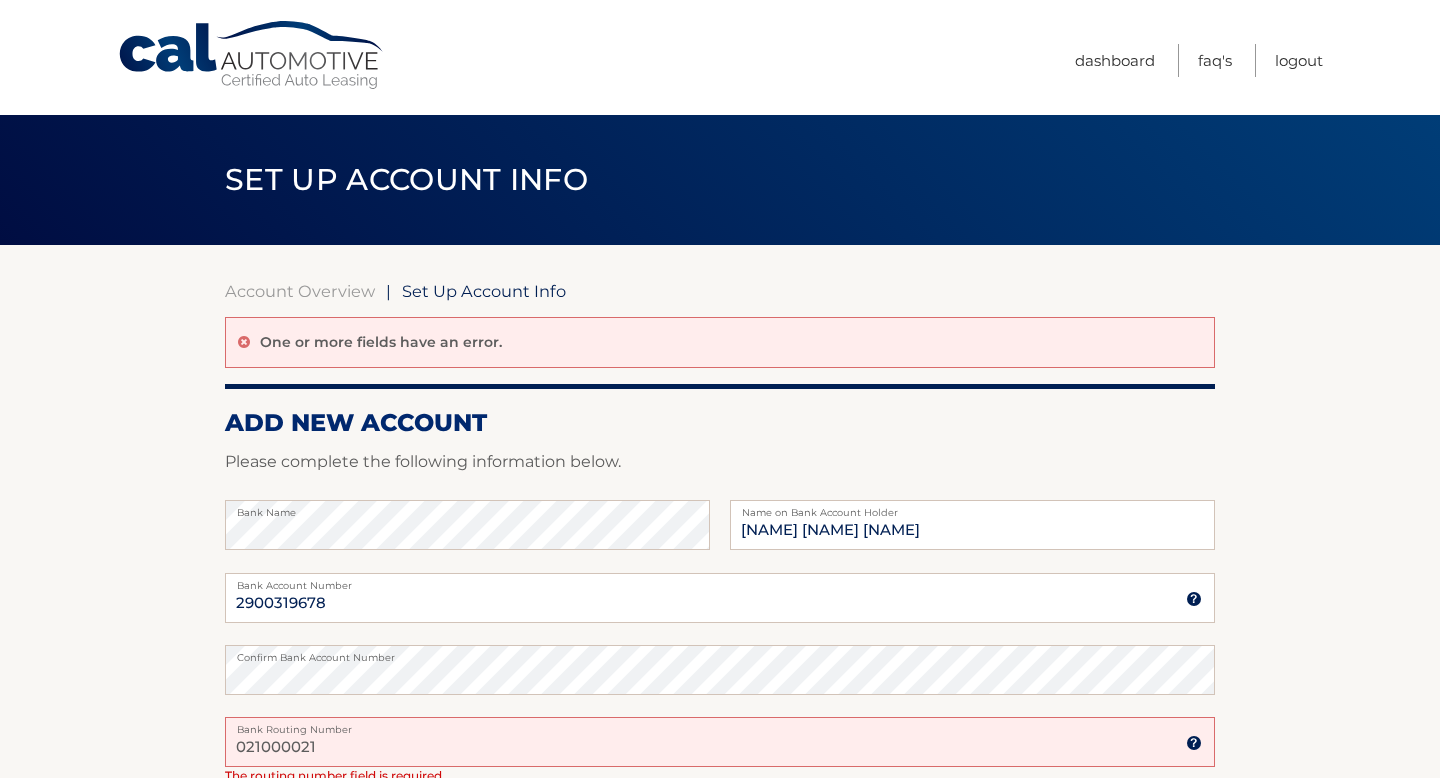 type on "021000021" 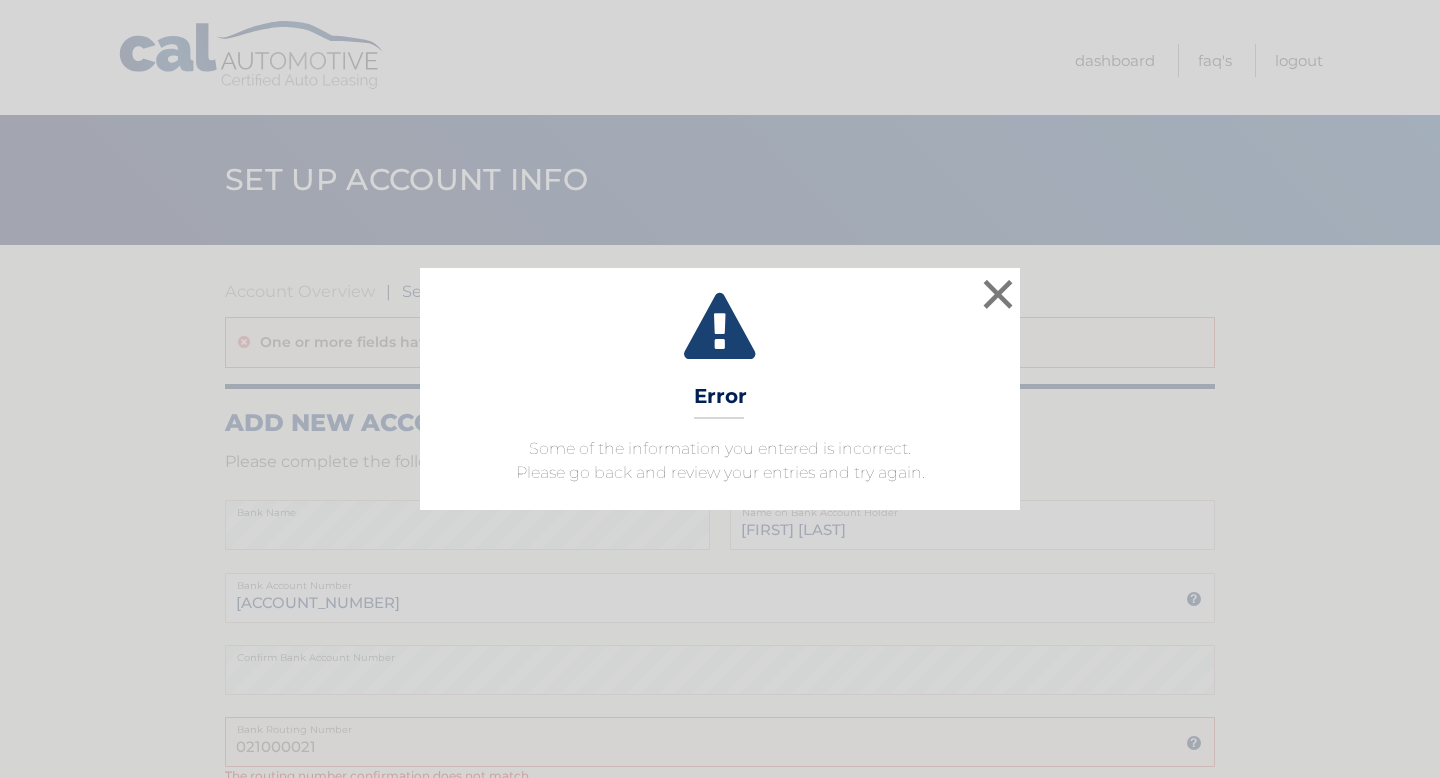 scroll, scrollTop: 0, scrollLeft: 0, axis: both 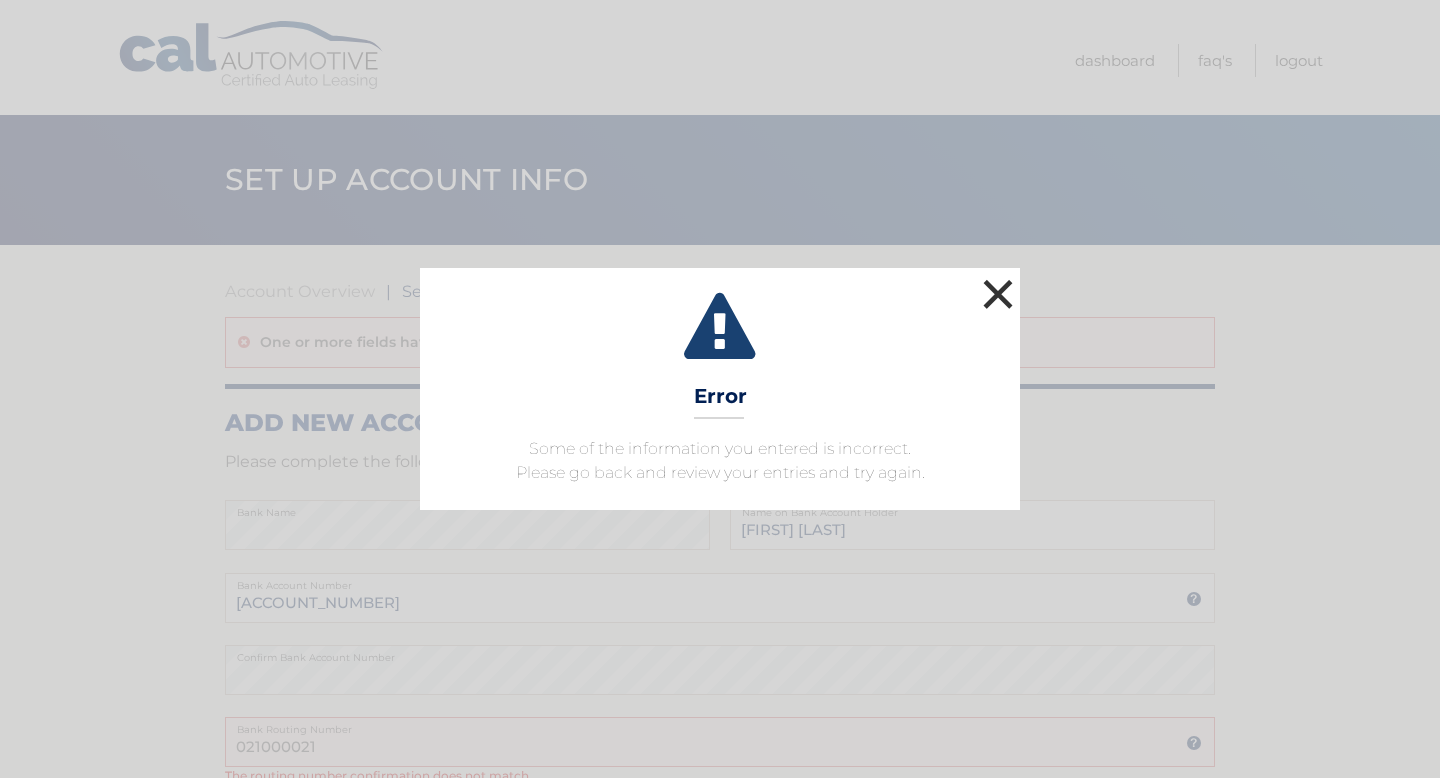 click on "×" at bounding box center [998, 294] 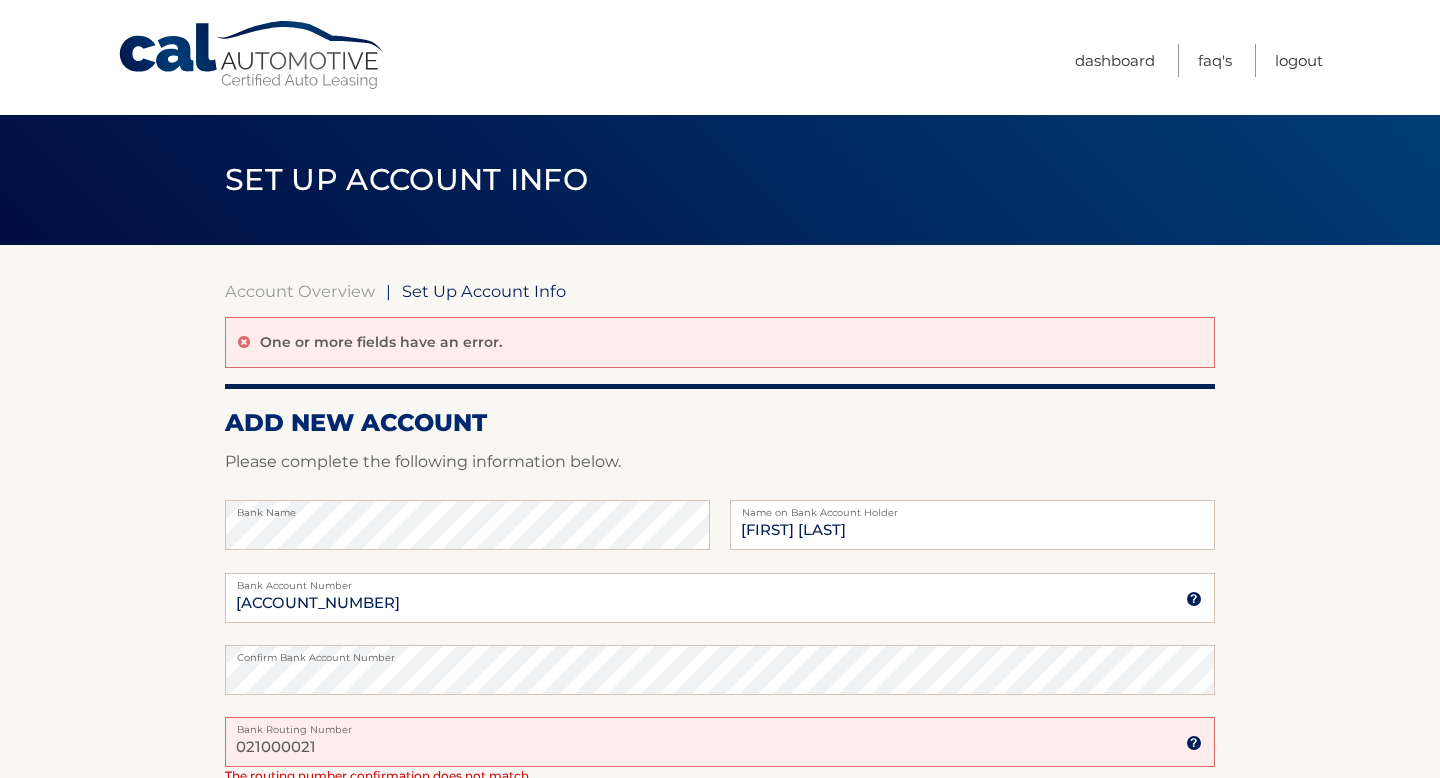 click on "Account Overview
|
Set Up Account Info
One or more fields have an error.
ADD NEW ACCOUNT
Please complete the following information below.
Bank Name
[FIRST] [LAST]
Name on Bank Account Holder
[ACCOUNT_NUMBER]
Bank Account Number
A 3-17-digit number at the bottom of a check or bank statement. Contact Your bank if you need help." at bounding box center [720, 668] 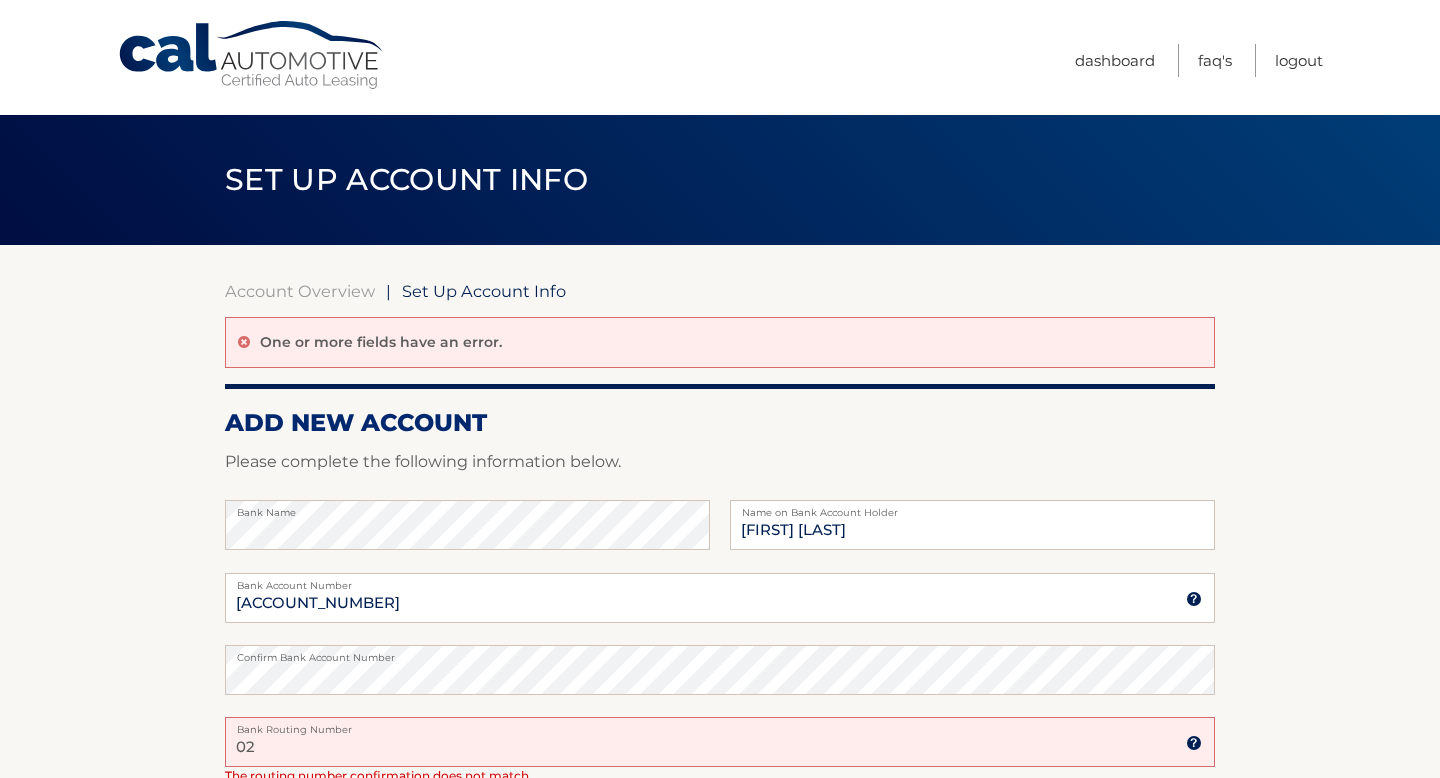 type on "0" 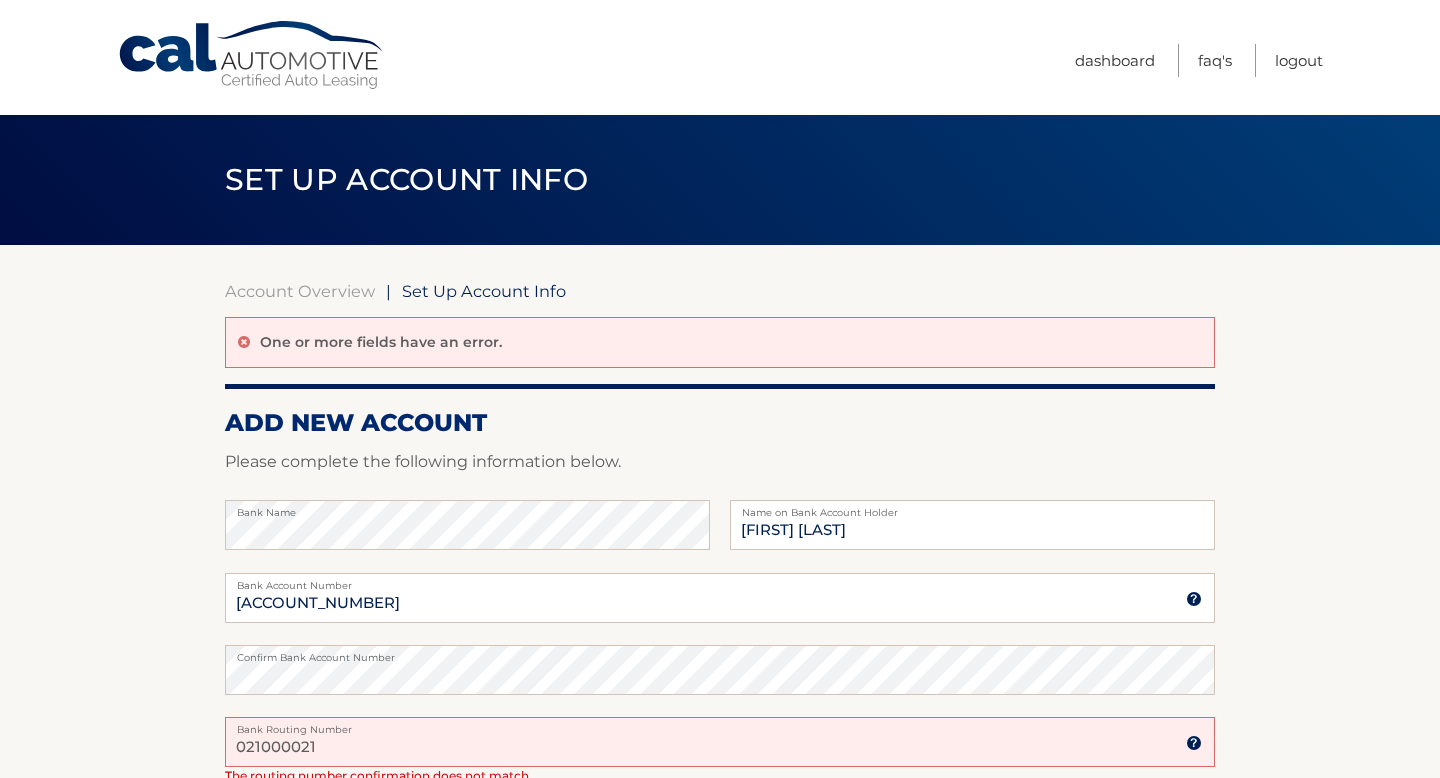 type on "021000021" 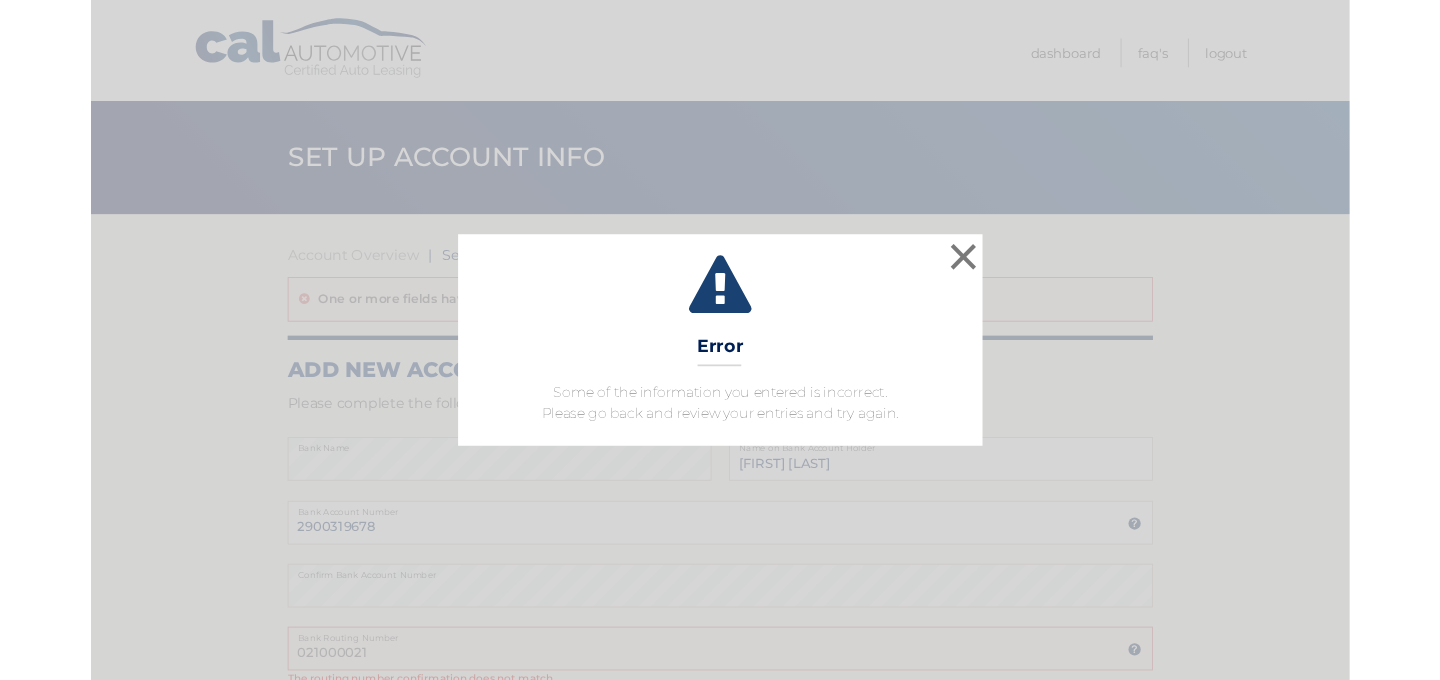 scroll, scrollTop: 0, scrollLeft: 0, axis: both 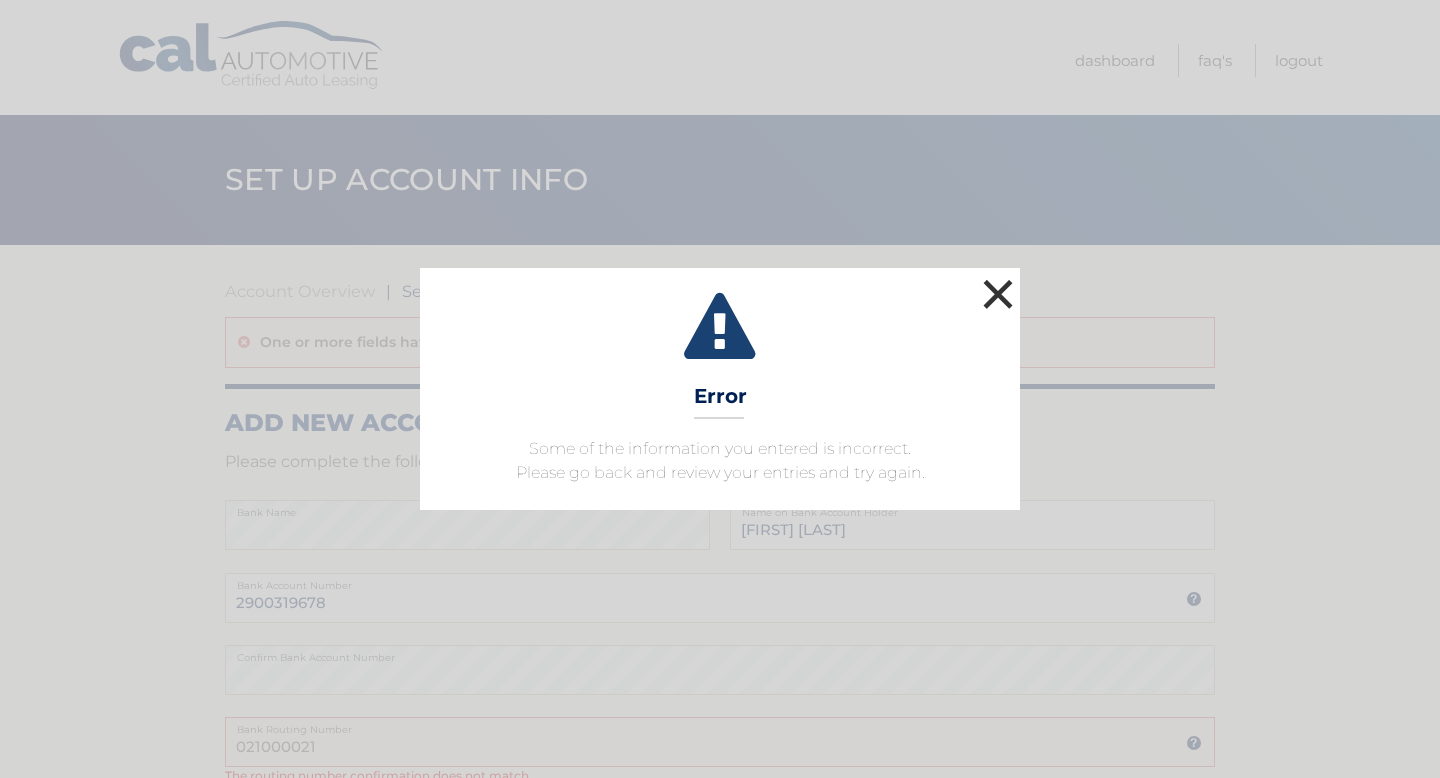 click on "×" at bounding box center [998, 294] 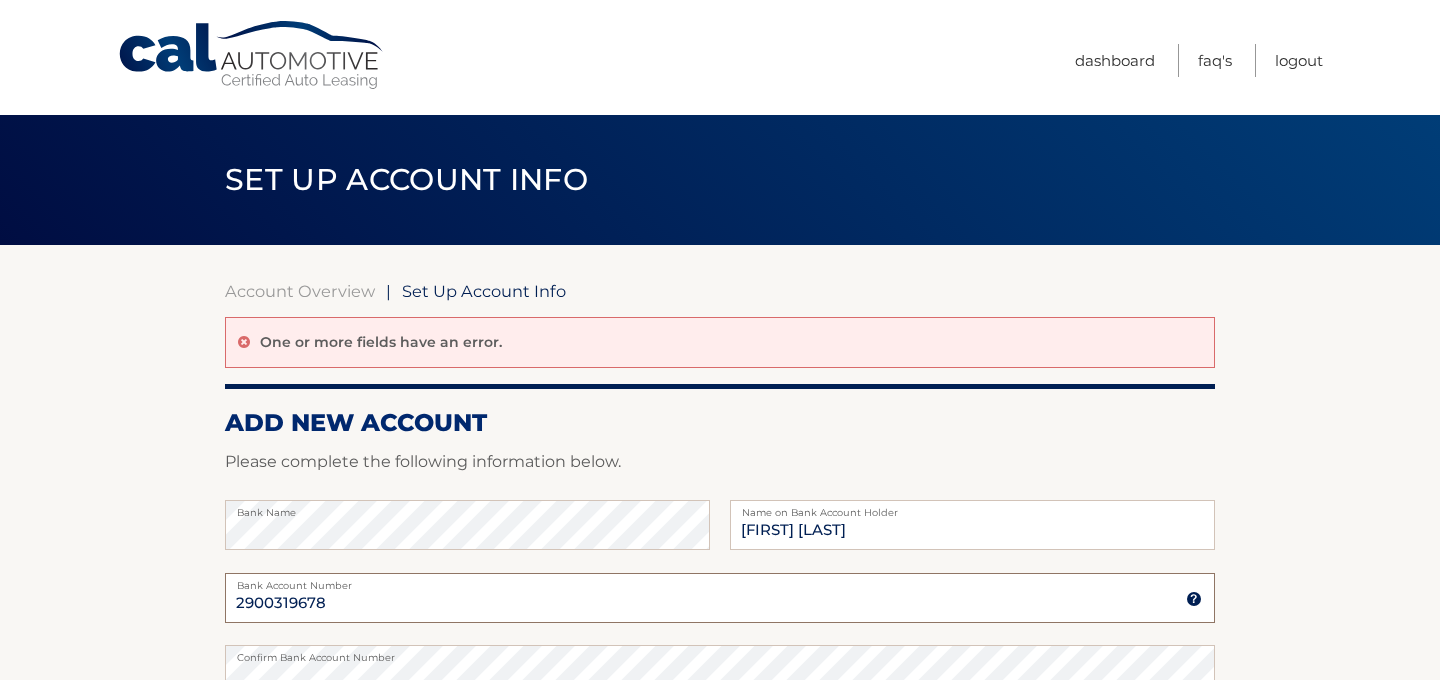 click on "2900319678" at bounding box center [720, 598] 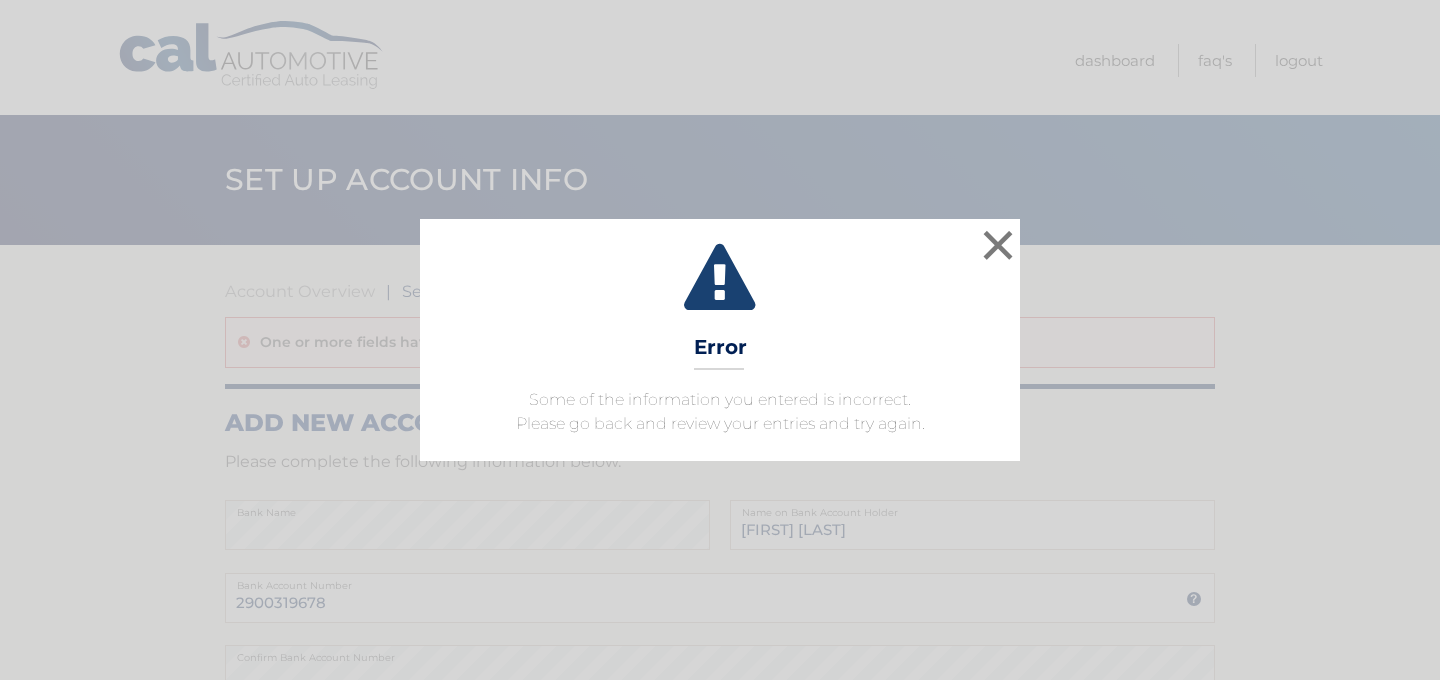 scroll, scrollTop: 0, scrollLeft: 0, axis: both 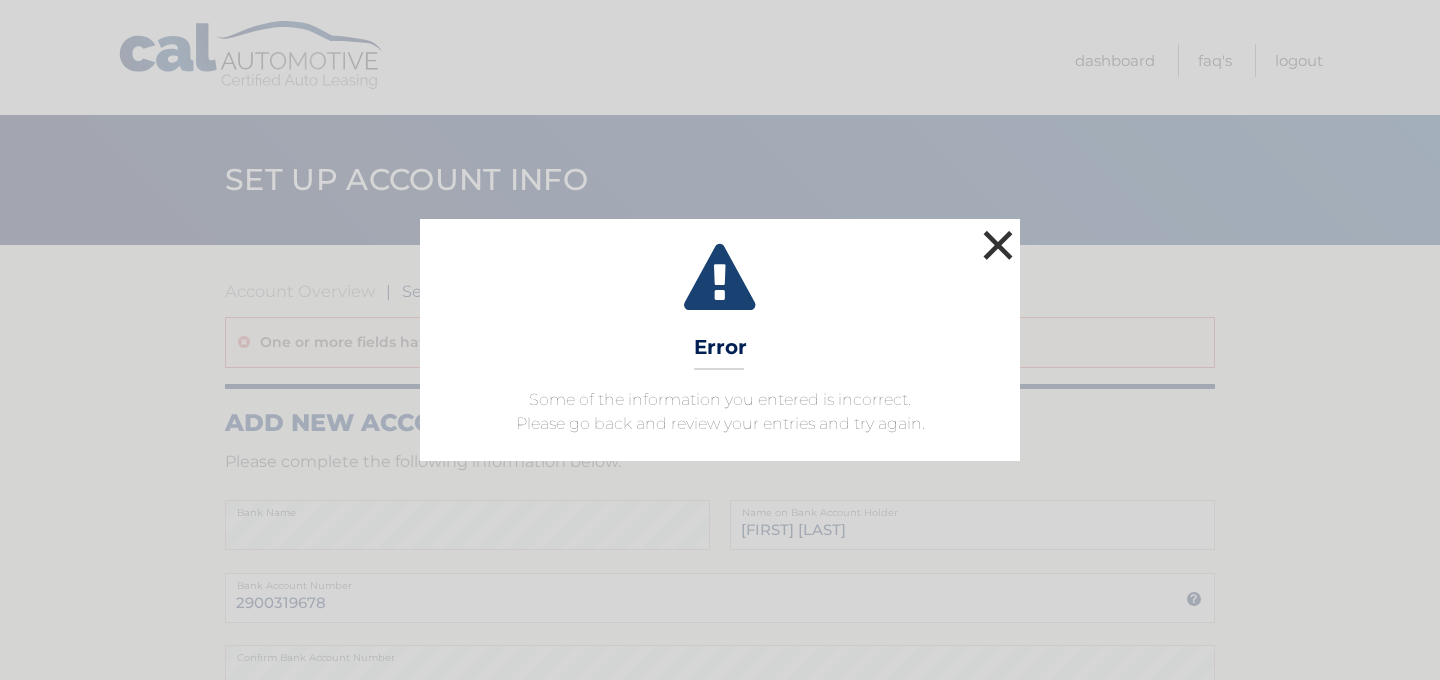 click on "×" at bounding box center [998, 245] 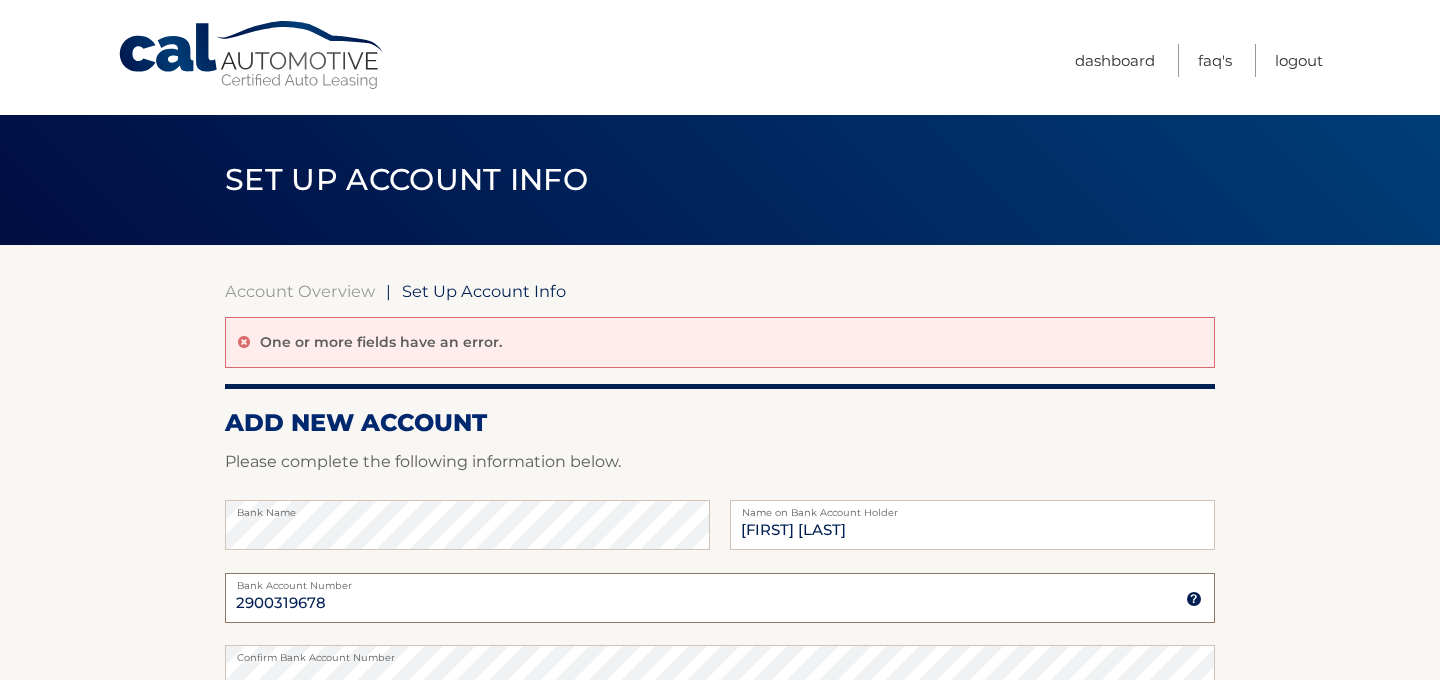 click on "2900319678" at bounding box center [720, 598] 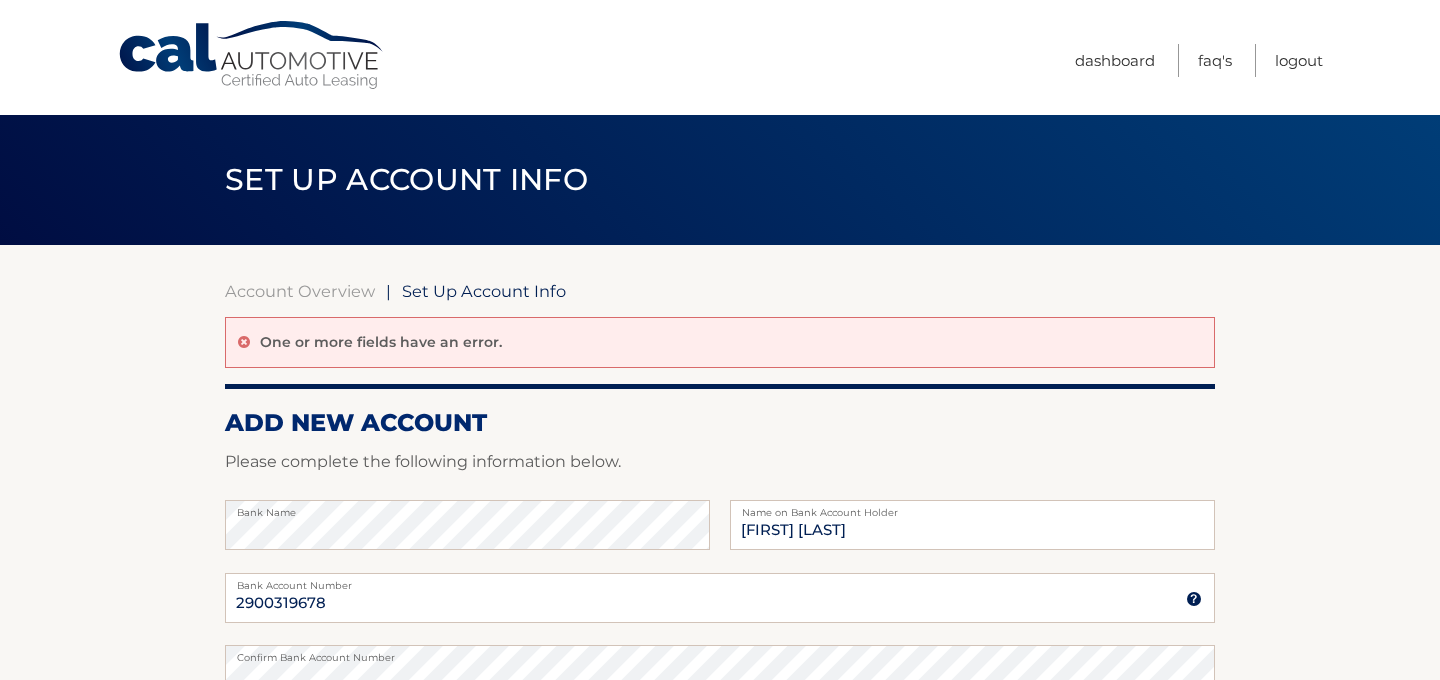 click on "Confirm Bank Account Number" at bounding box center (720, 653) 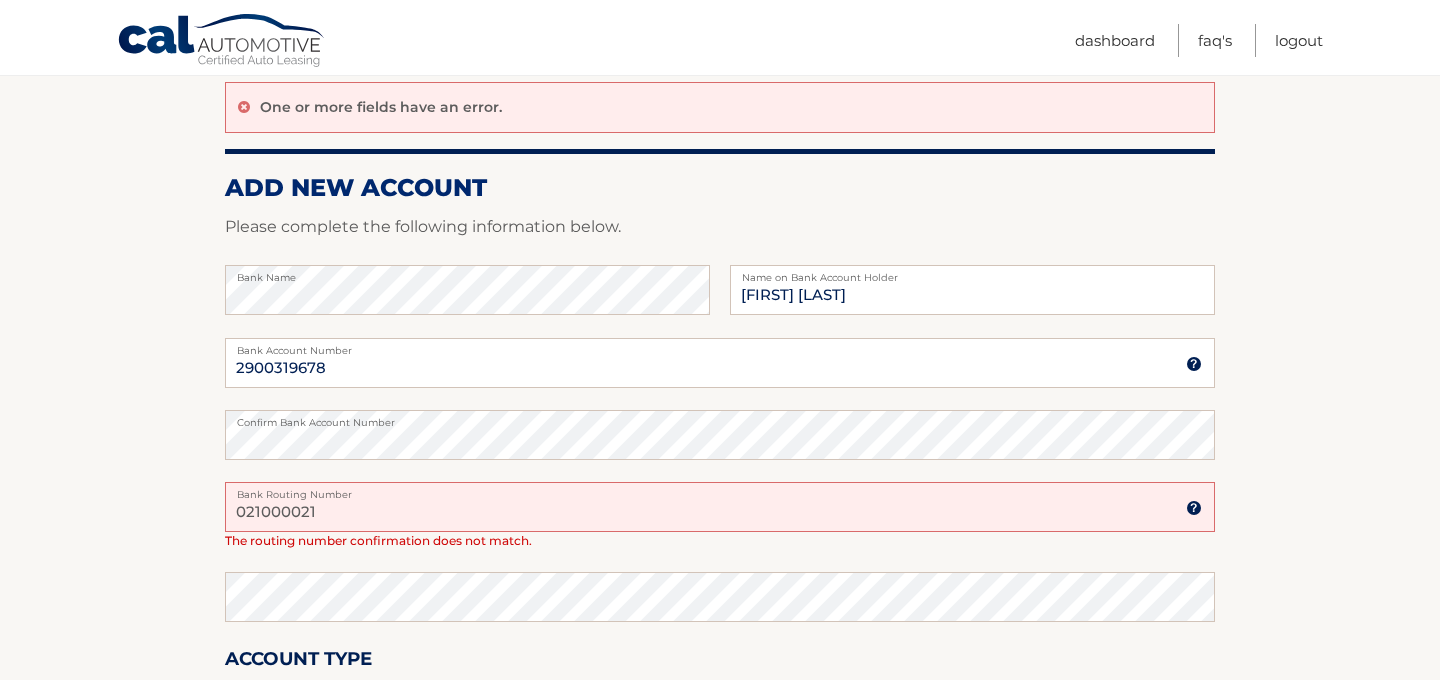 scroll, scrollTop: 240, scrollLeft: 0, axis: vertical 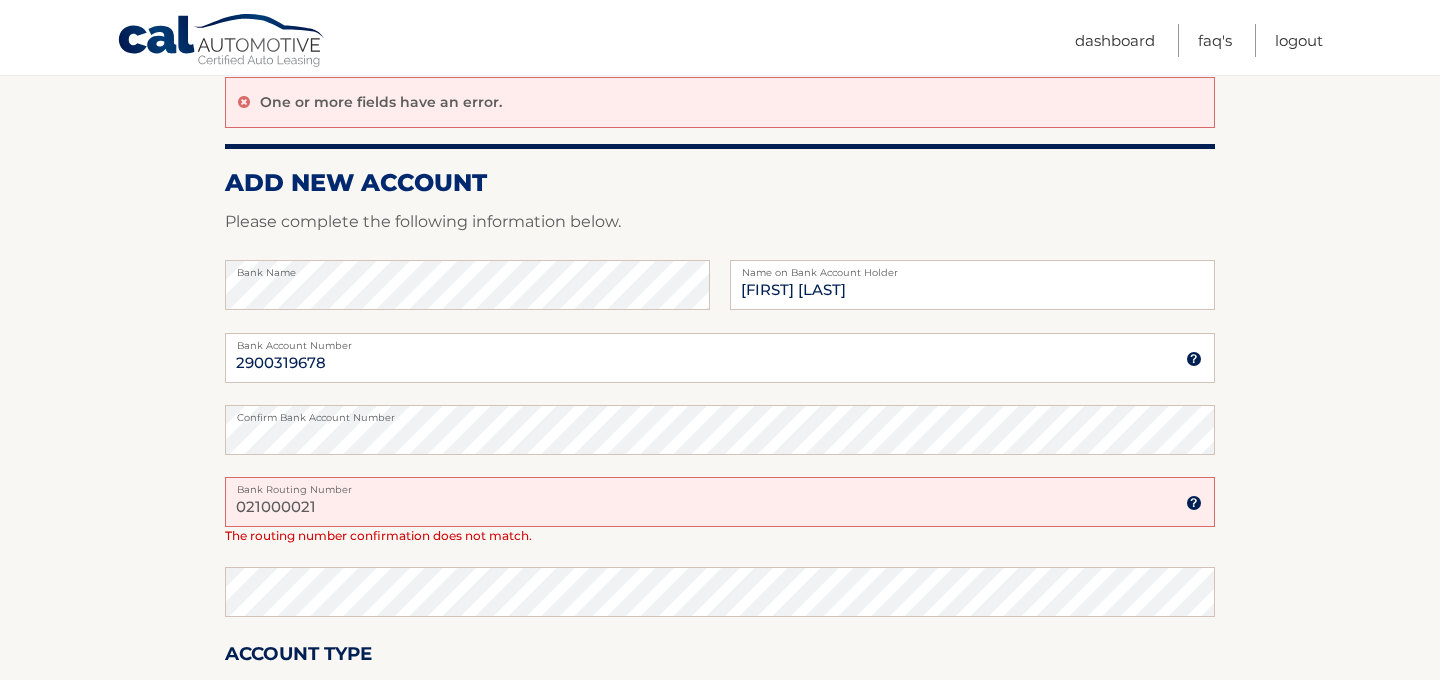 drag, startPoint x: 488, startPoint y: 498, endPoint x: 334, endPoint y: 555, distance: 164.21024 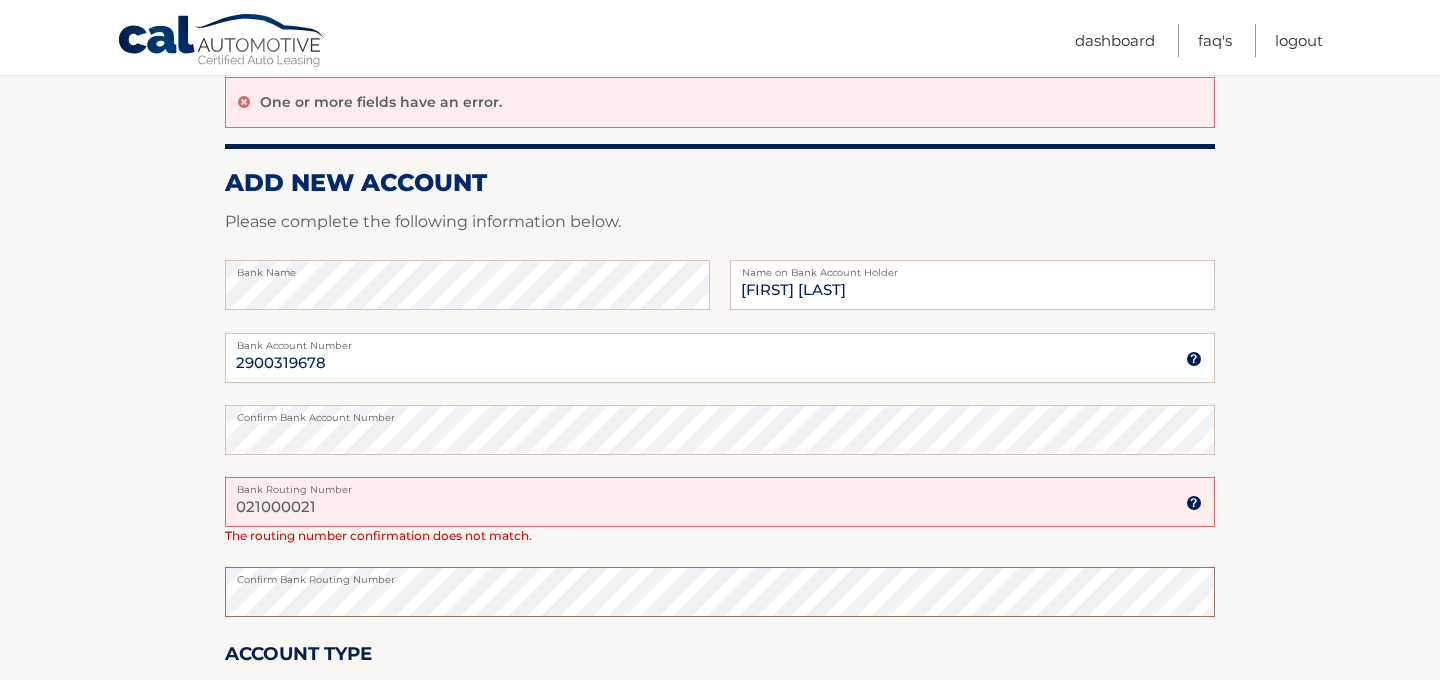 click on "save & submit" at bounding box center (305, 772) 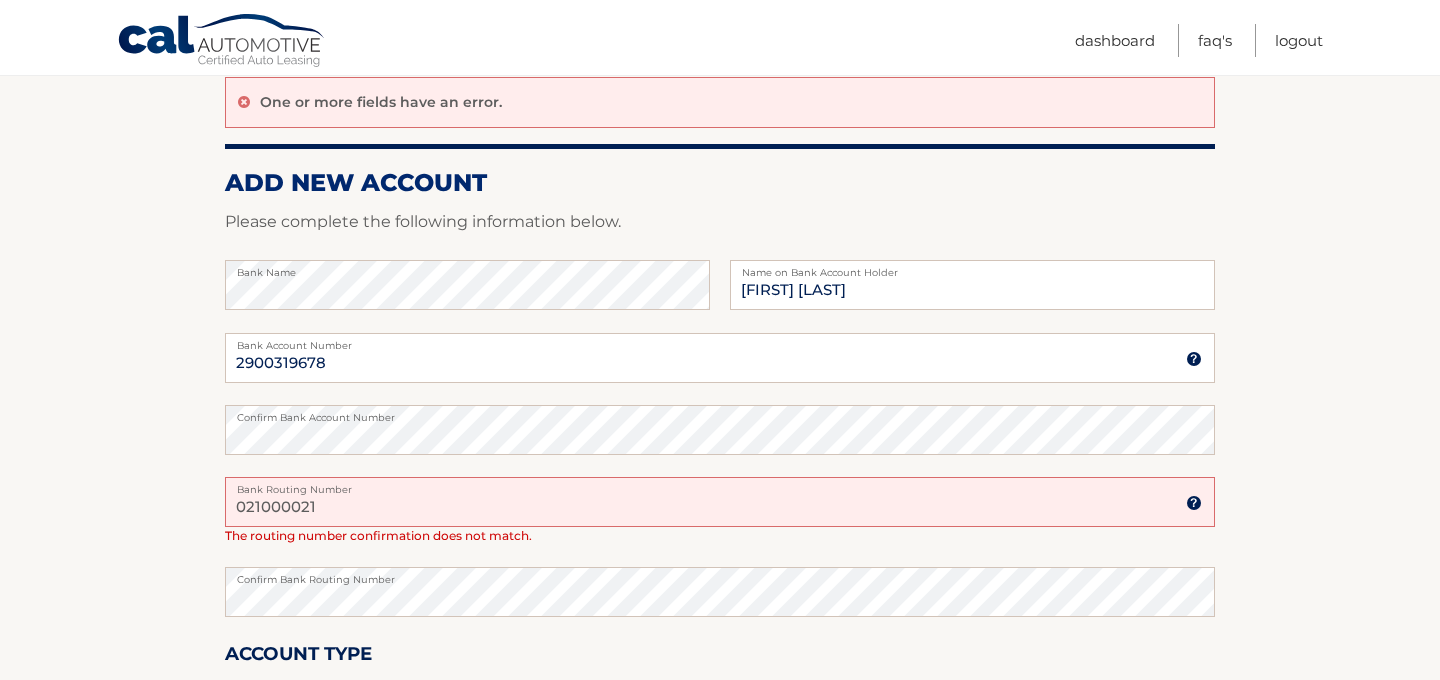 click on "021000021" at bounding box center [720, 502] 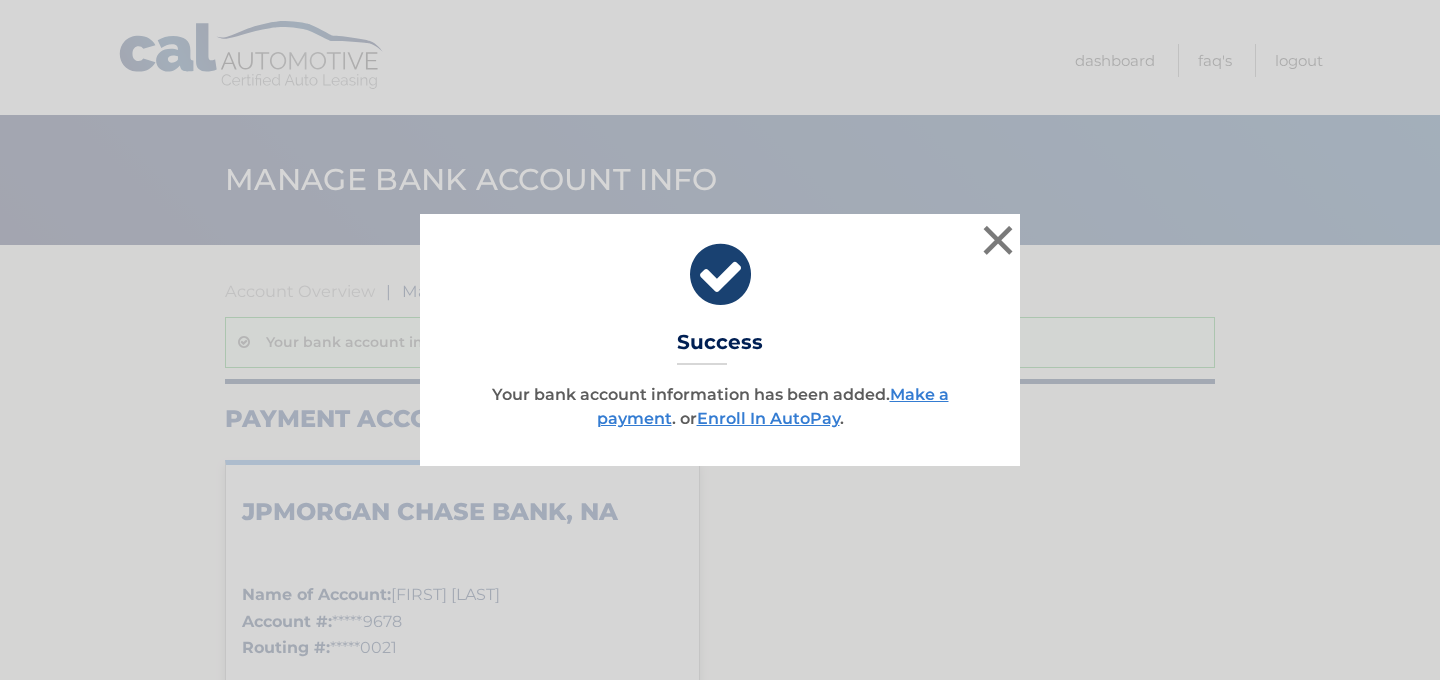 scroll, scrollTop: 0, scrollLeft: 0, axis: both 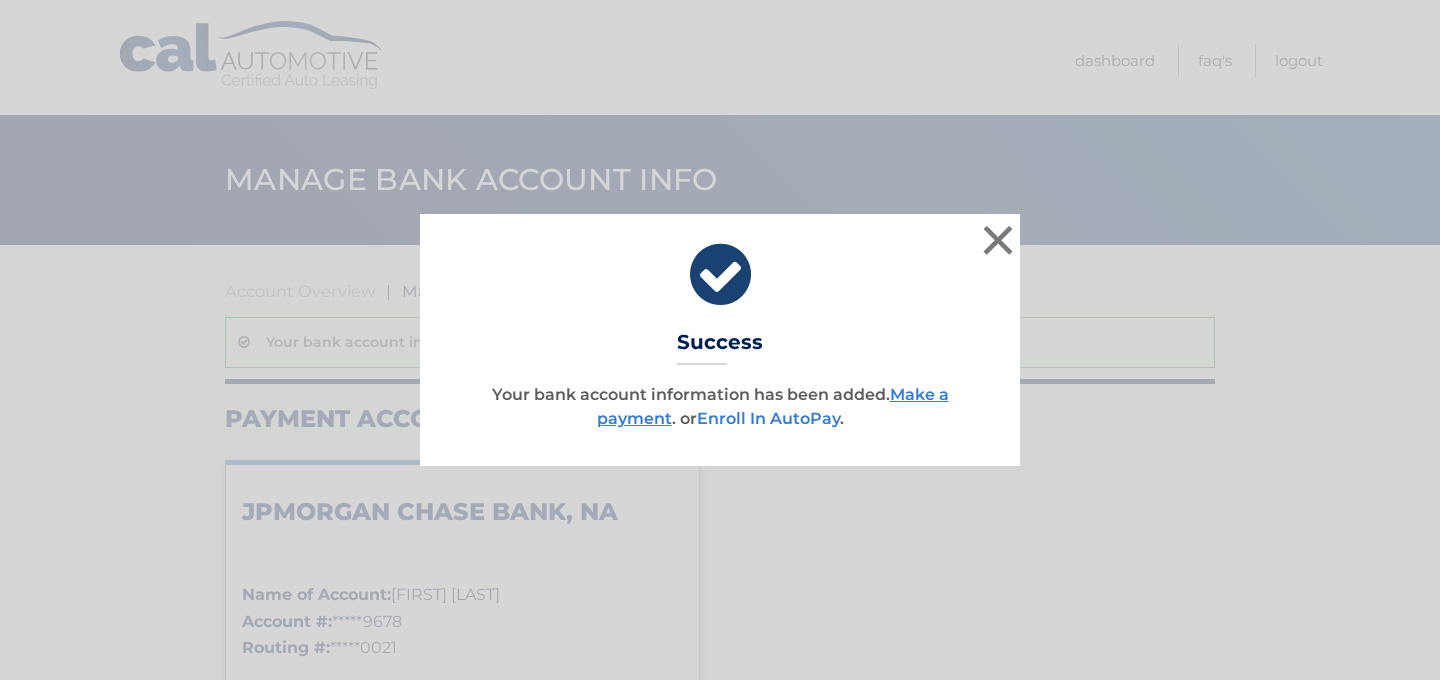 click on "Enroll In AutoPay" at bounding box center (768, 418) 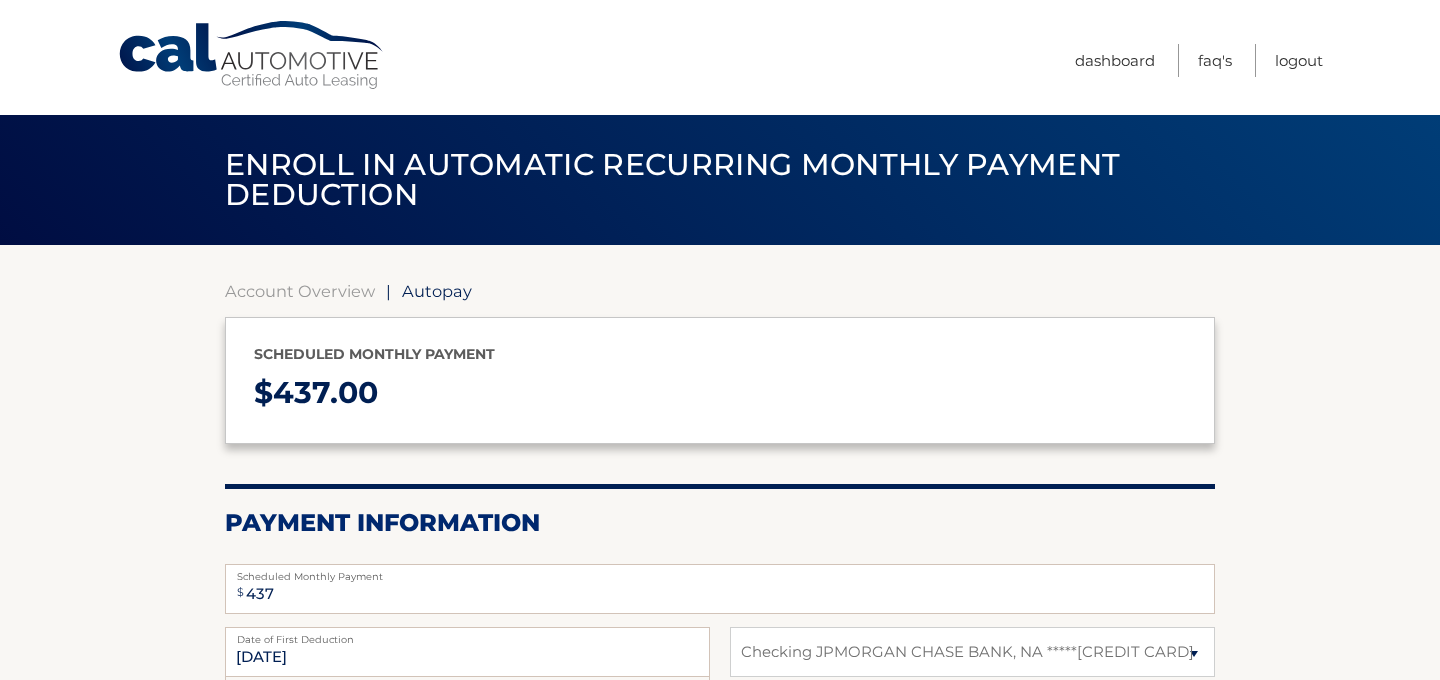 select on "NmYxZjc3OGUtNGZiNy00MzllLWI5MTEtNDI1N2ZlNjQ4YTI2" 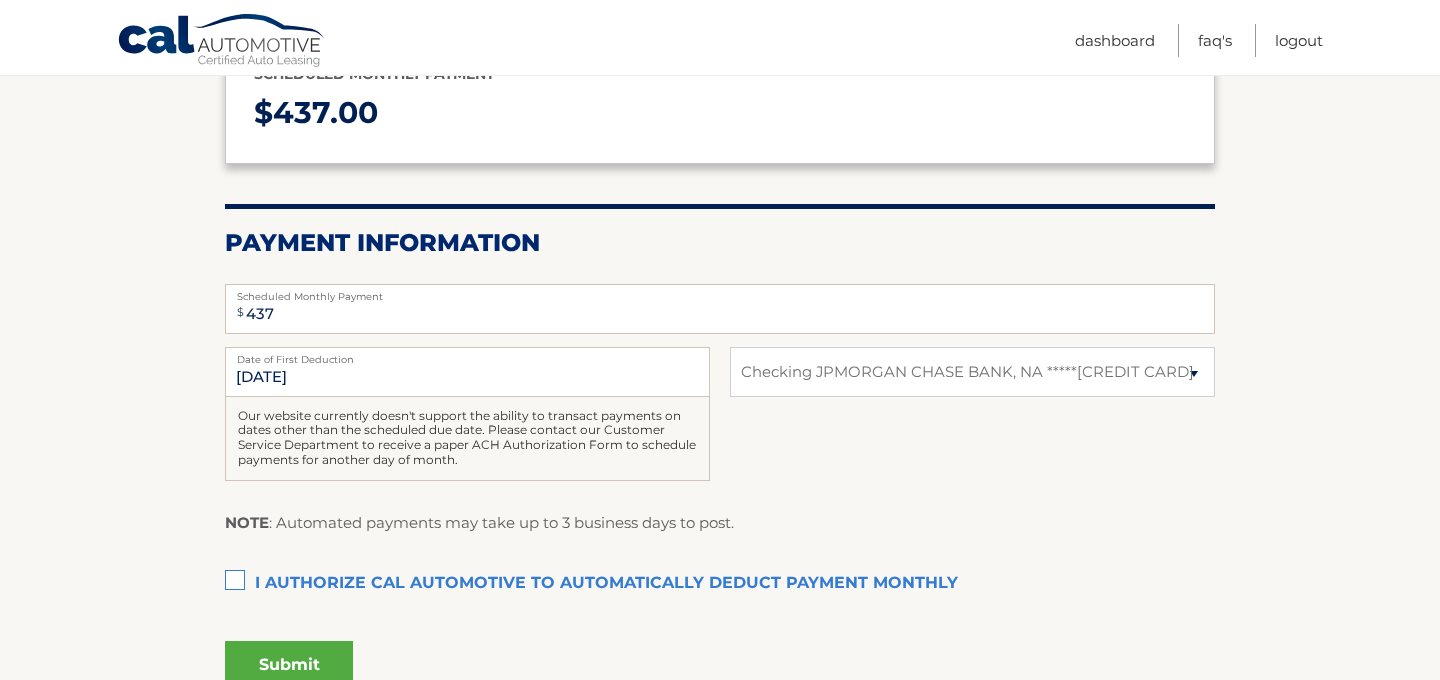 scroll, scrollTop: 320, scrollLeft: 0, axis: vertical 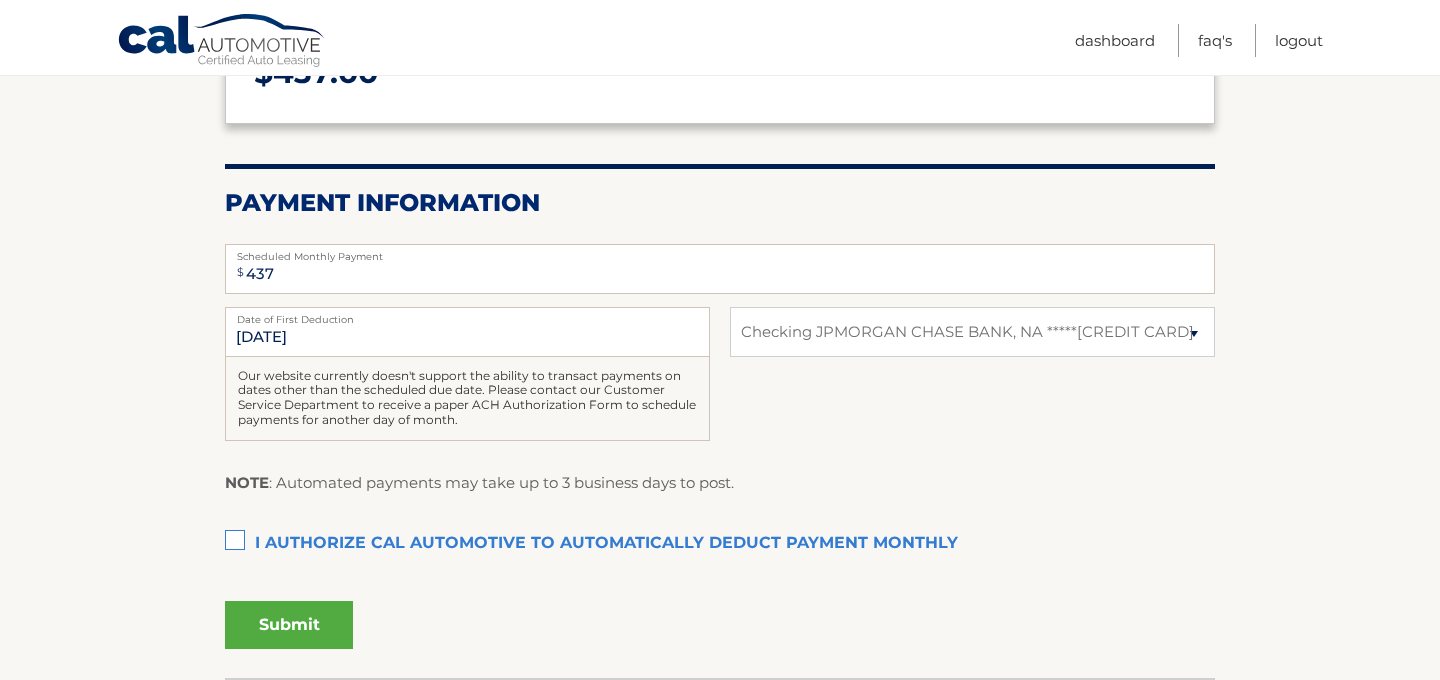 click on "I authorize cal automotive to automatically deduct payment monthly
This checkbox must be checked" at bounding box center [720, 544] 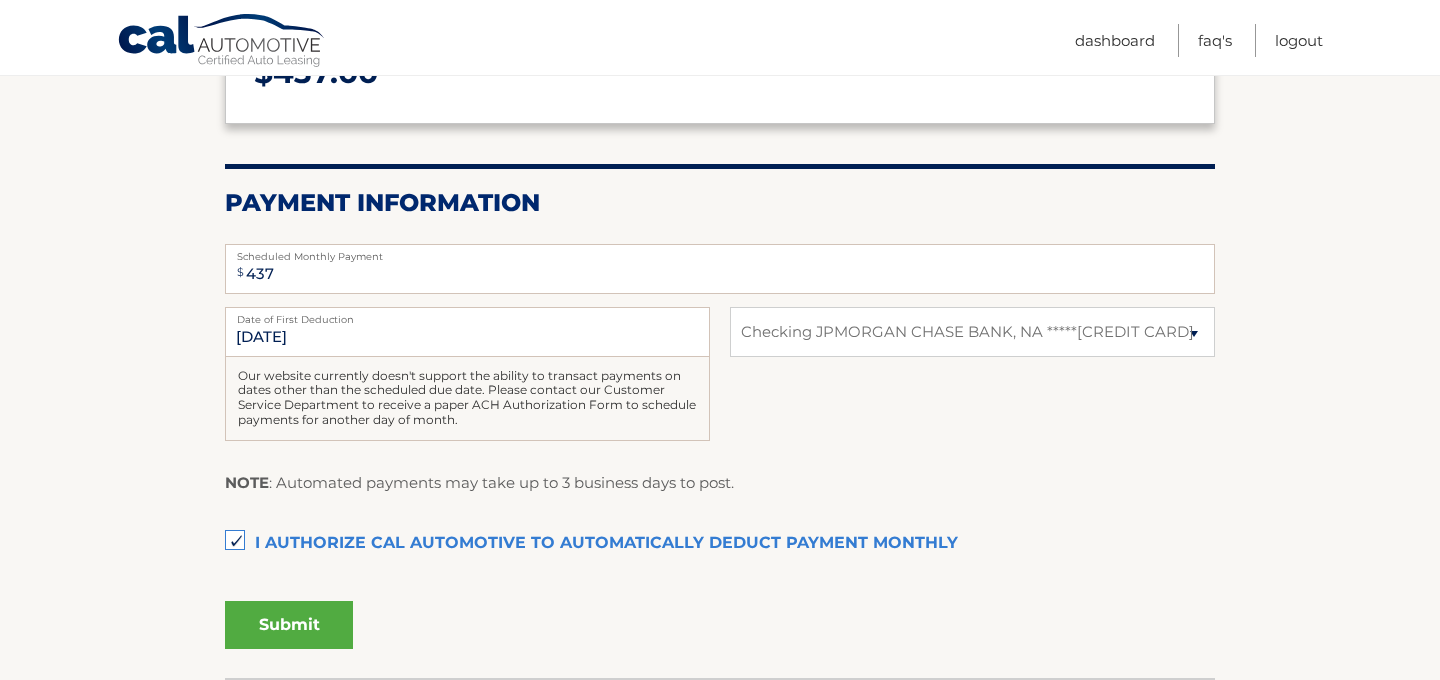 click on "Submit" at bounding box center [289, 625] 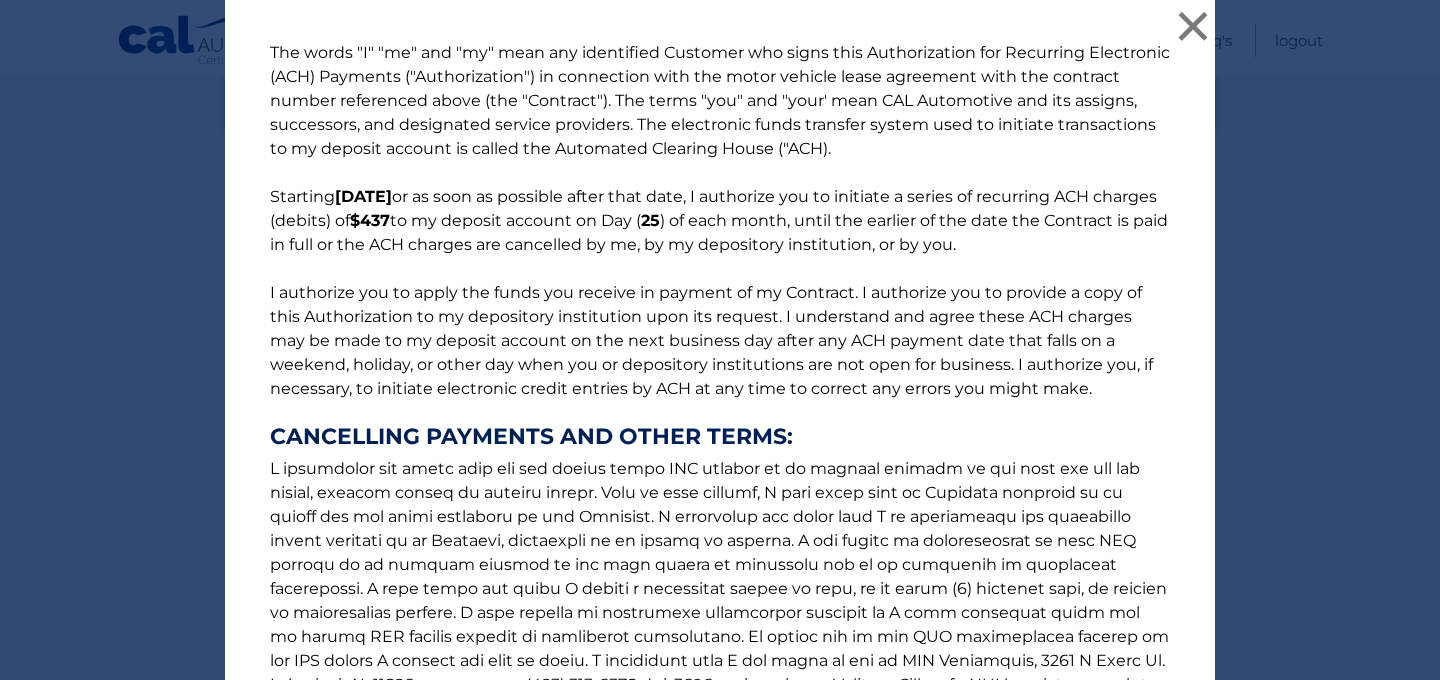 click on "The words "I" "me" and "my" mean any identified Customer who signs this Authorization for Recurring Electronic (ACH) Payments ("Authorization") in connection with the motor vehicle lease agreement with the contract number referenced above (the "Contract"). The terms "you" and "your' mean CAL Automotive and its assigns, successors, and designated service providers. The electronic funds transfer system used to initiate transactions to my deposit account is called the Automated Clearing House ("ACH).
Starting  8/25/2025   or as soon as possible after that date, I authorize you to initiate a series of recurring ACH charges (debits) of  $437  to my deposit account on Day ( 25 ) of each month, until the earlier of the date the Contract is paid in full or the ACH charges are cancelled by me, by my depository institution, or by you.  CANCELLING PAYMENTS AND OTHER TERMS:" at bounding box center (720, 417) 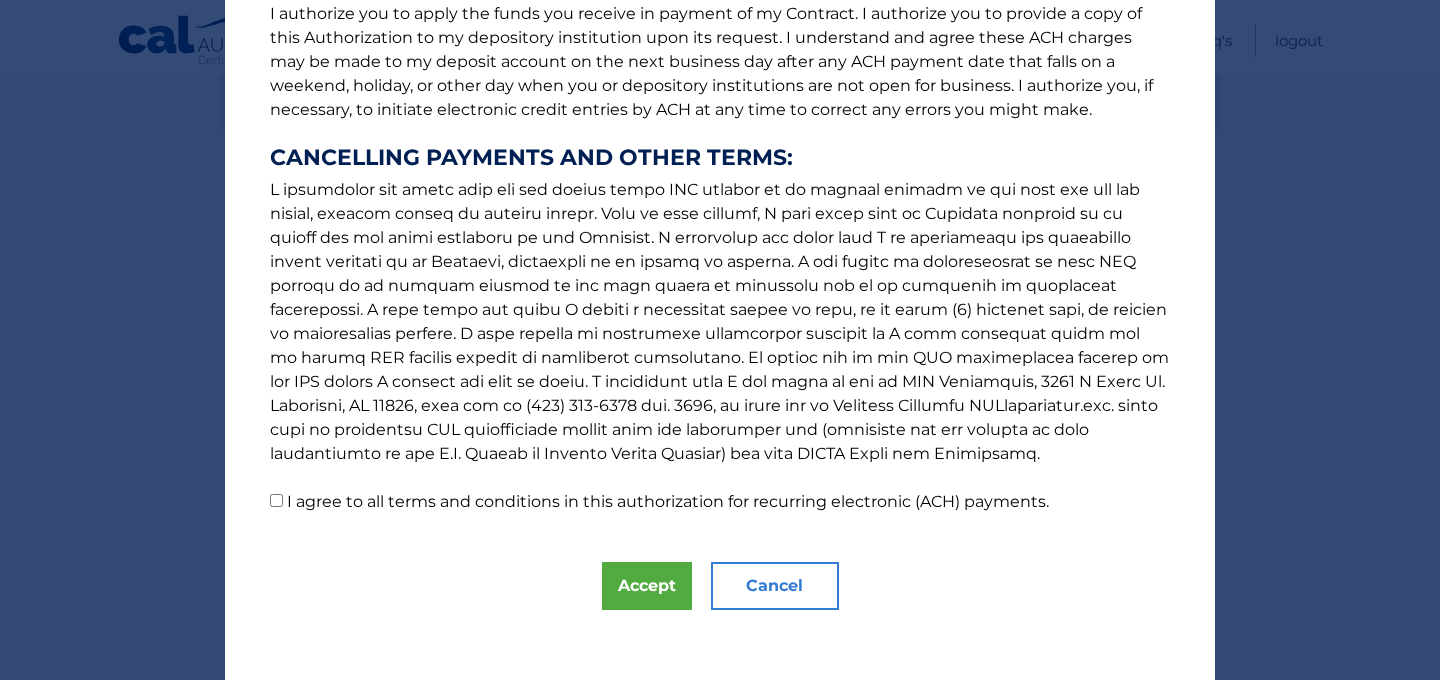 scroll, scrollTop: 289, scrollLeft: 0, axis: vertical 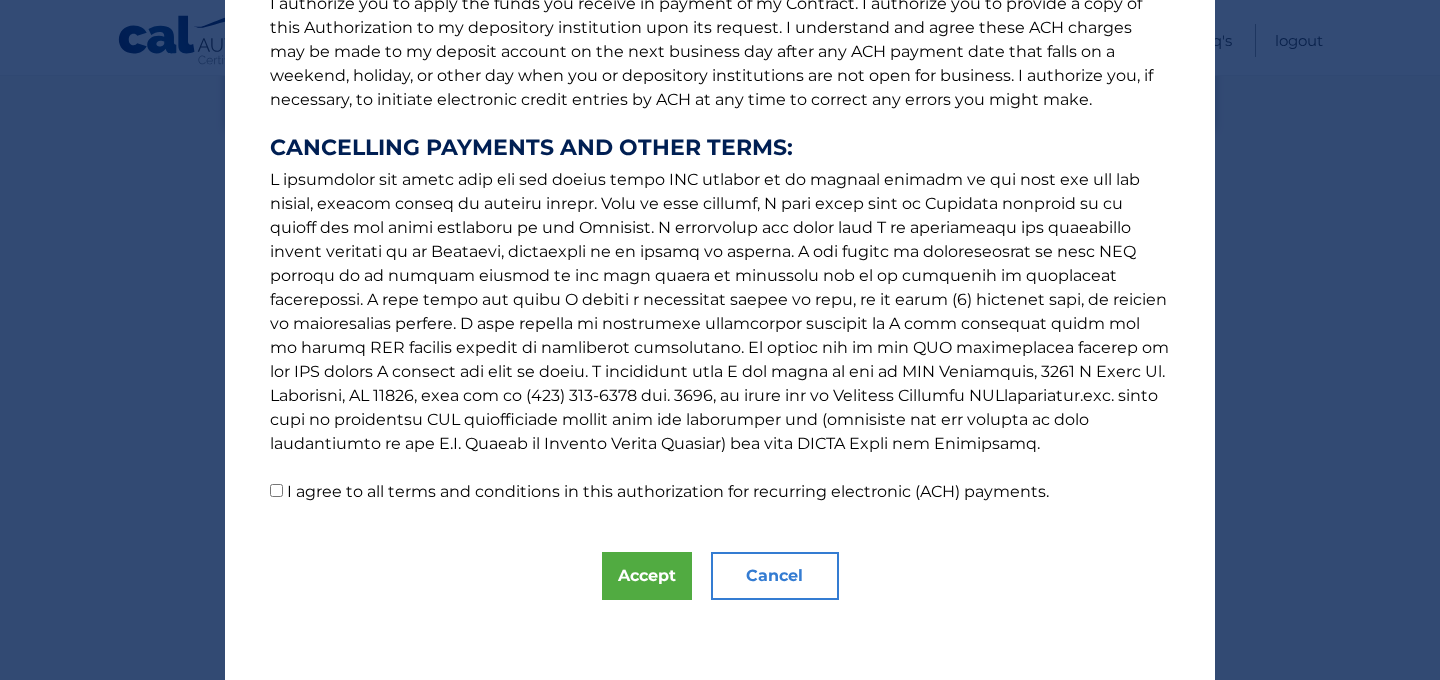 click on "I agree to all terms and conditions in this authorization for recurring electronic (ACH) payments." at bounding box center [276, 490] 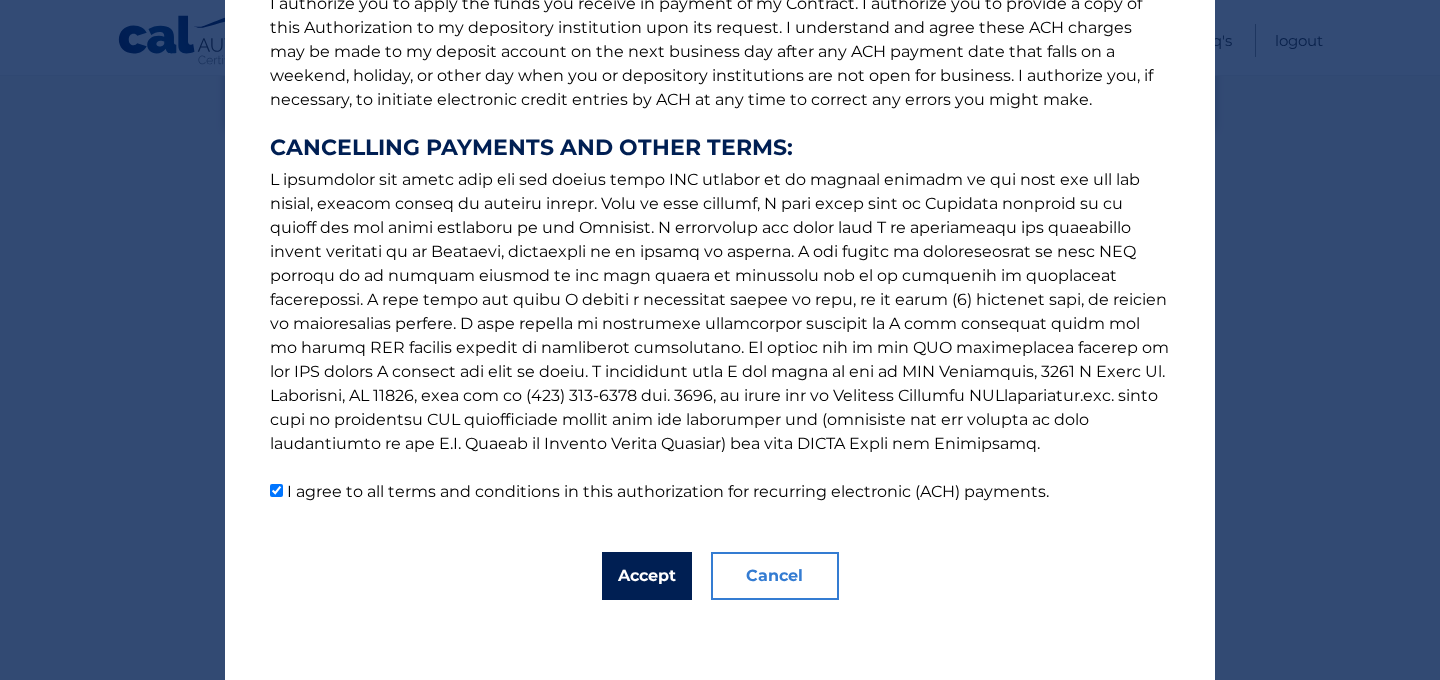 click on "Accept" at bounding box center (647, 576) 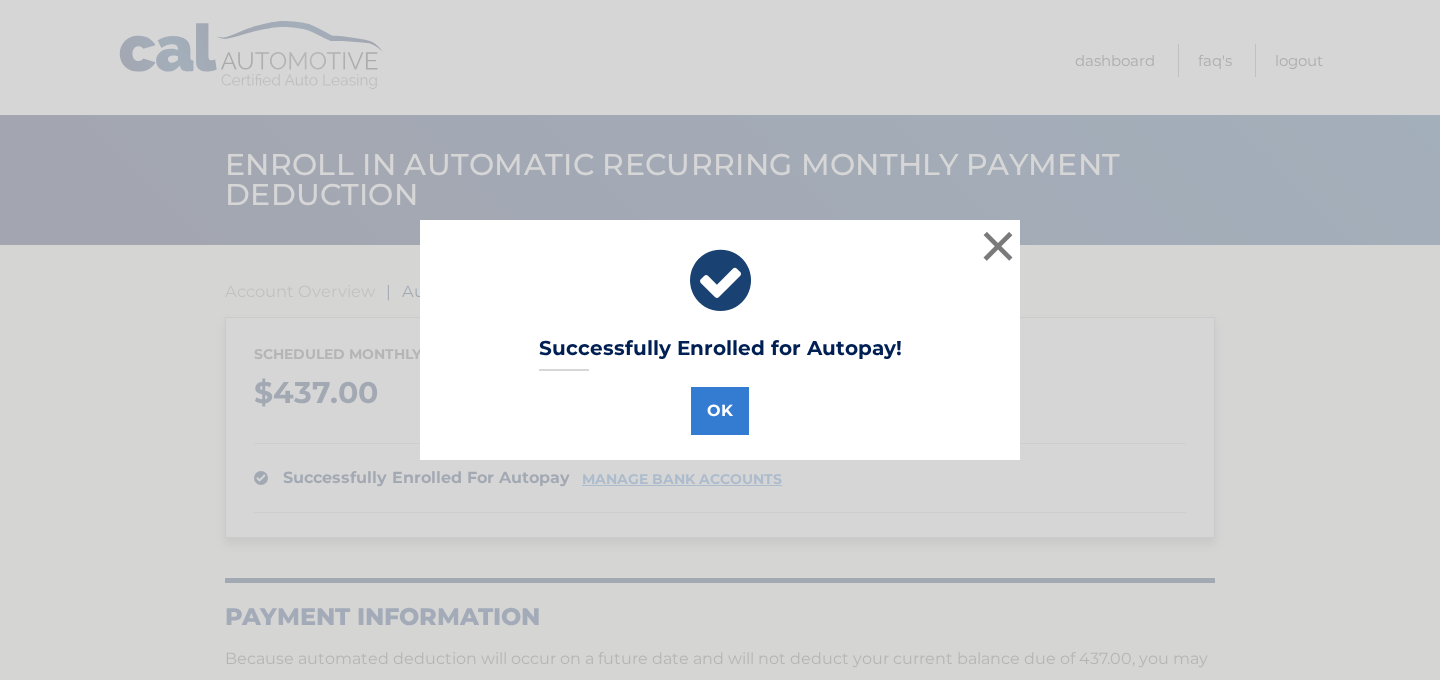 scroll, scrollTop: 0, scrollLeft: 0, axis: both 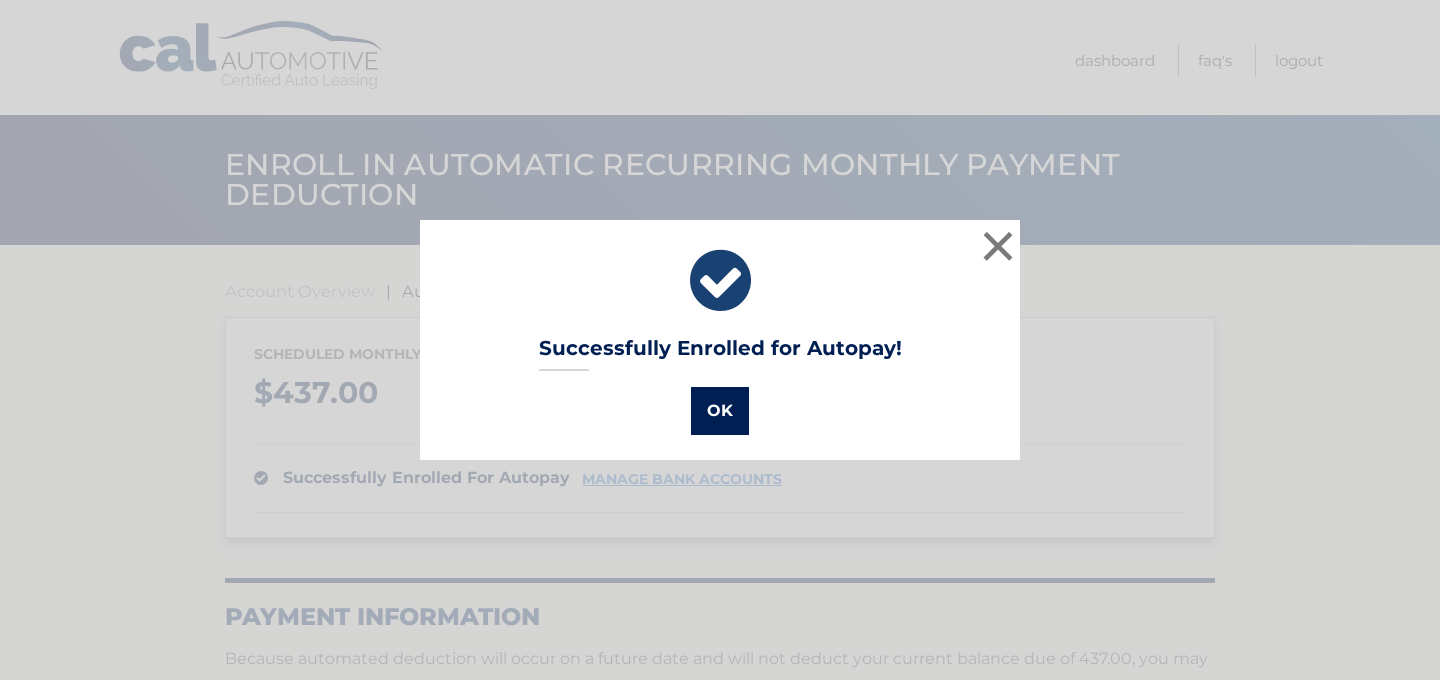 click on "OK" at bounding box center (720, 411) 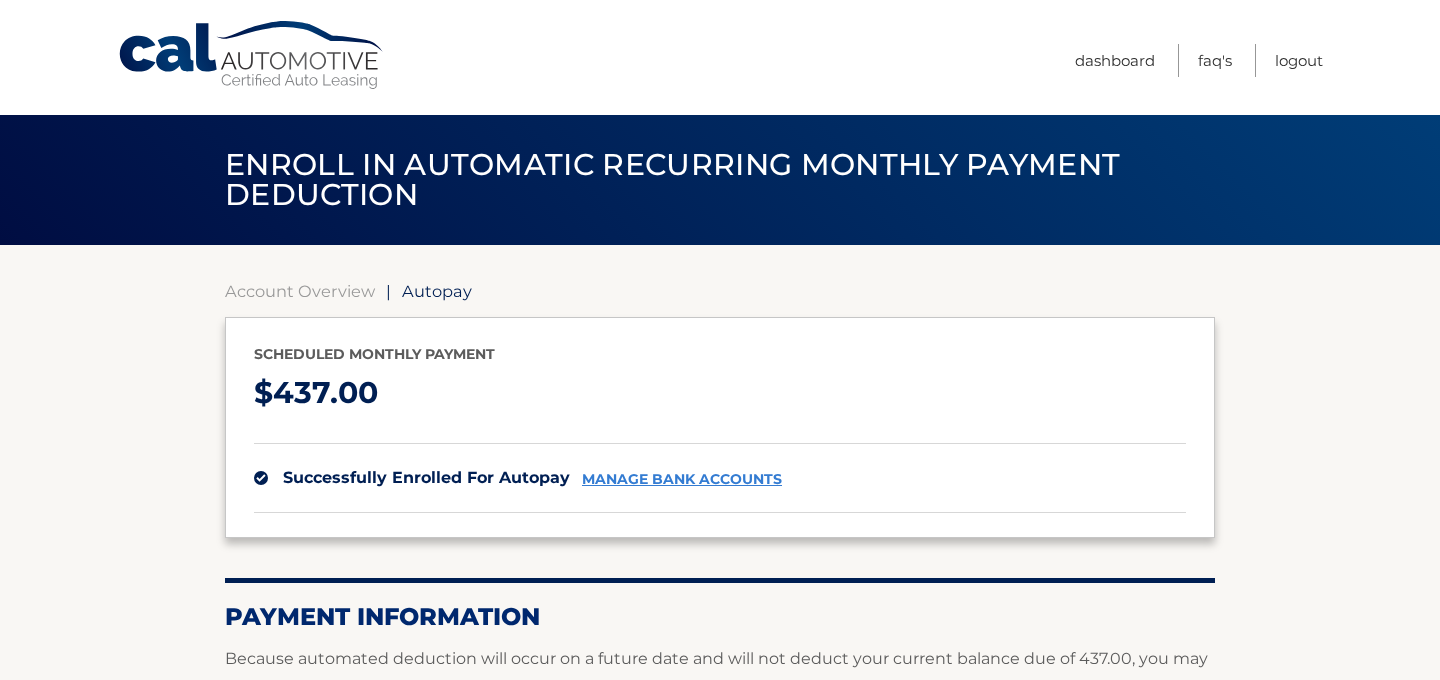 click on "Account Overview
|
Autopay
Scheduled monthly payment
$ 437.00
successfully enrolled for autopay
manage bank accounts
Payment Information
Because automated deduction will occur on a future date and will not deduct your current balance due of 437.00, you may wish to make a one time payment to satisfy open balance.
Return to Dashboard
Successfully Enrolled for Autopay!
OK
Open Balance
Automated Payment deduction will begin on [DATE]/[DATE]/[DATE]. You currently have an open balance totaling 0.00 that will not be deducted within this recurring schedule. Please  click here" at bounding box center (720, 525) 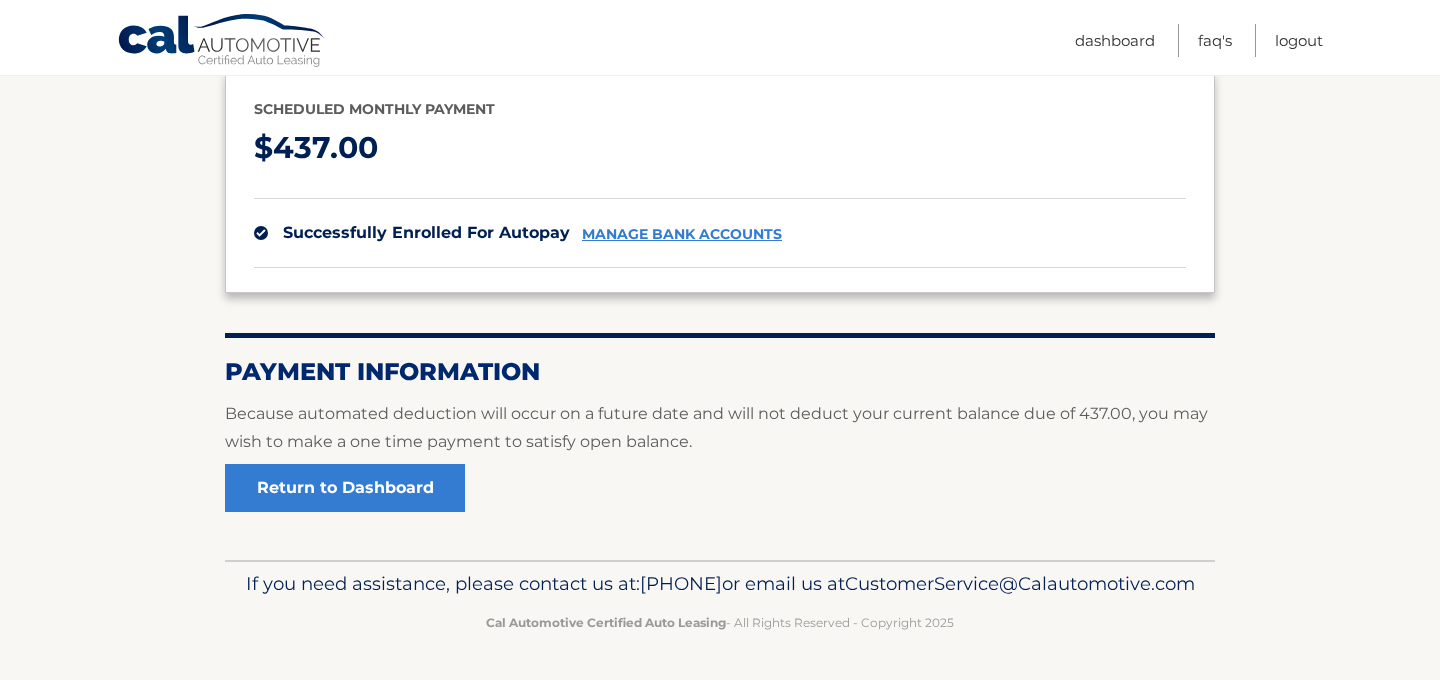 scroll, scrollTop: 276, scrollLeft: 0, axis: vertical 